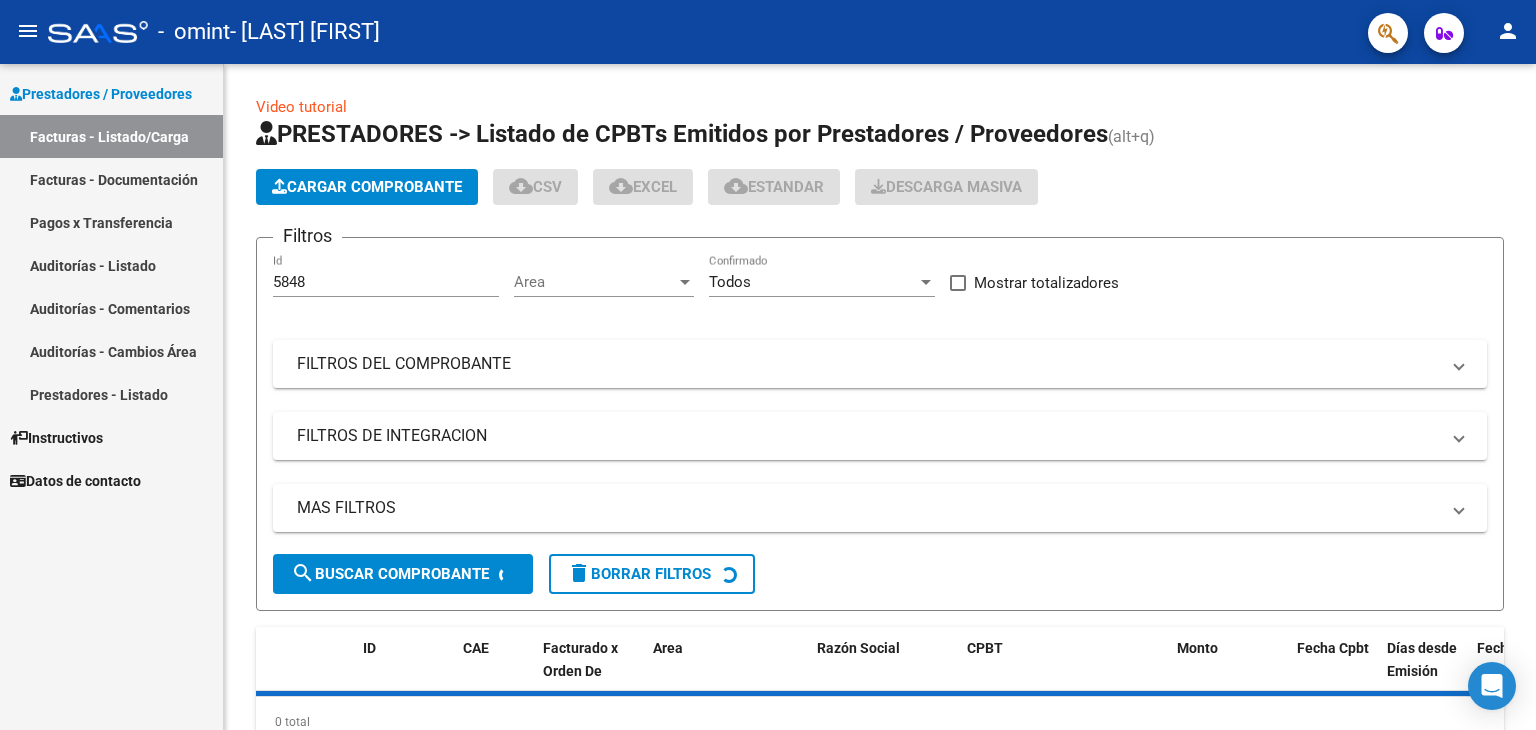 scroll, scrollTop: 0, scrollLeft: 0, axis: both 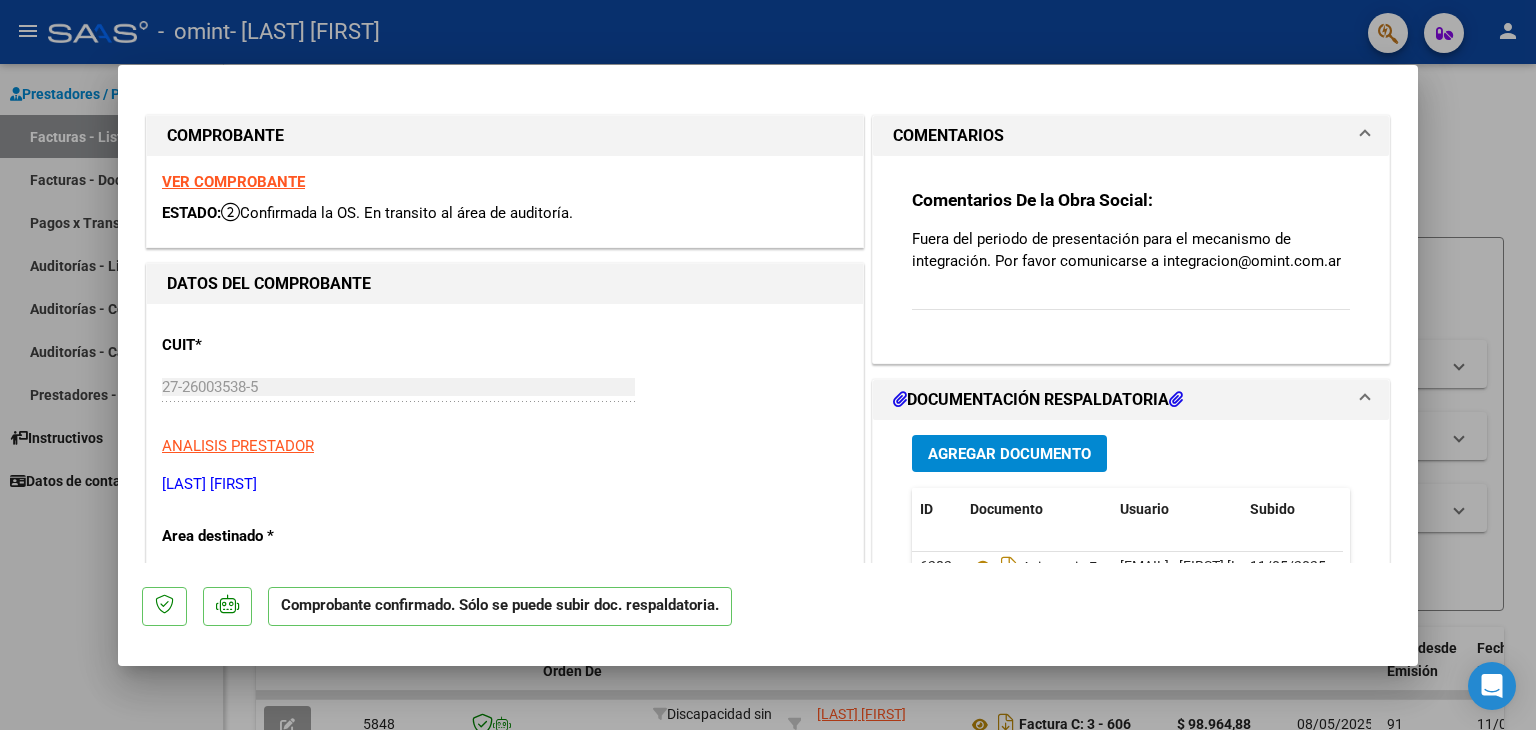 click at bounding box center [900, 399] 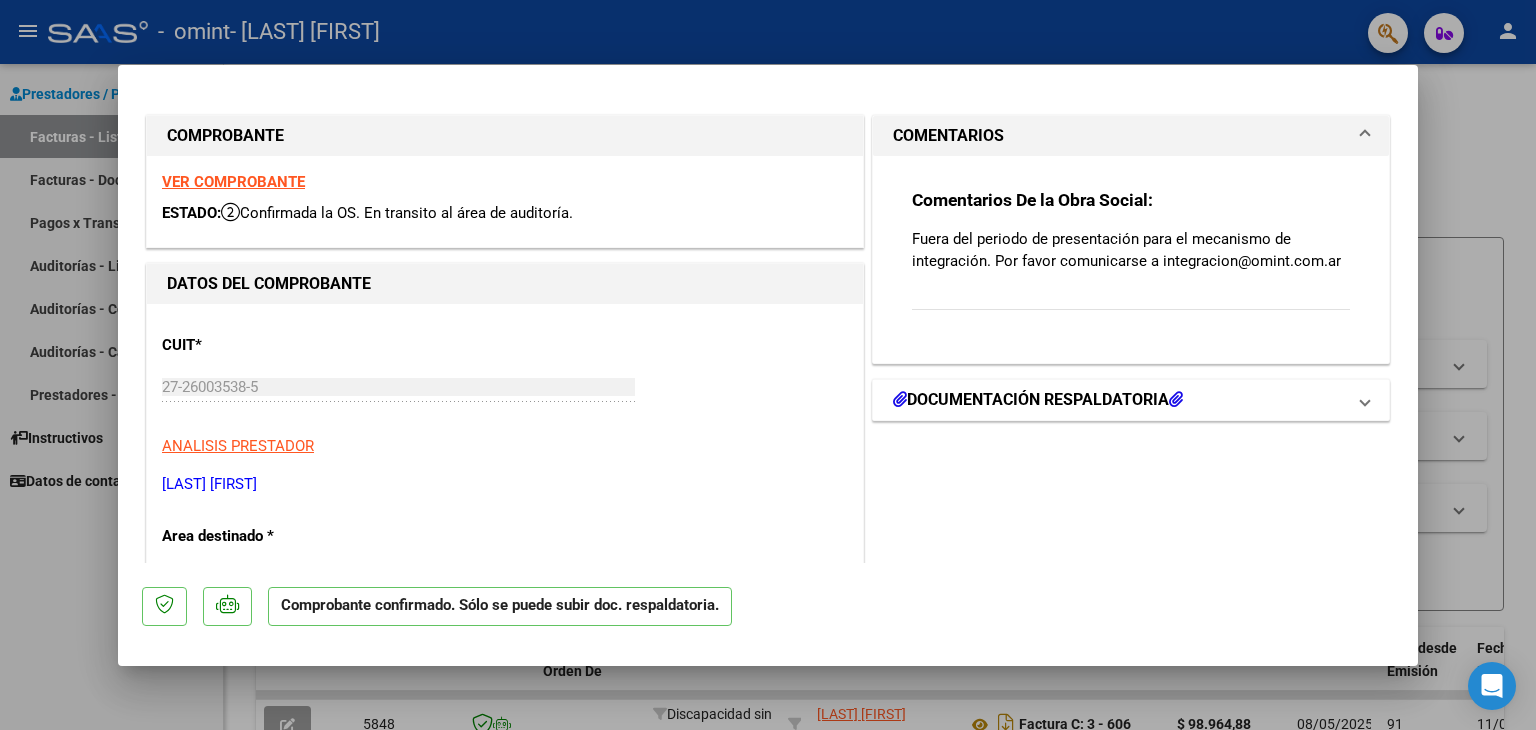 click at bounding box center (900, 399) 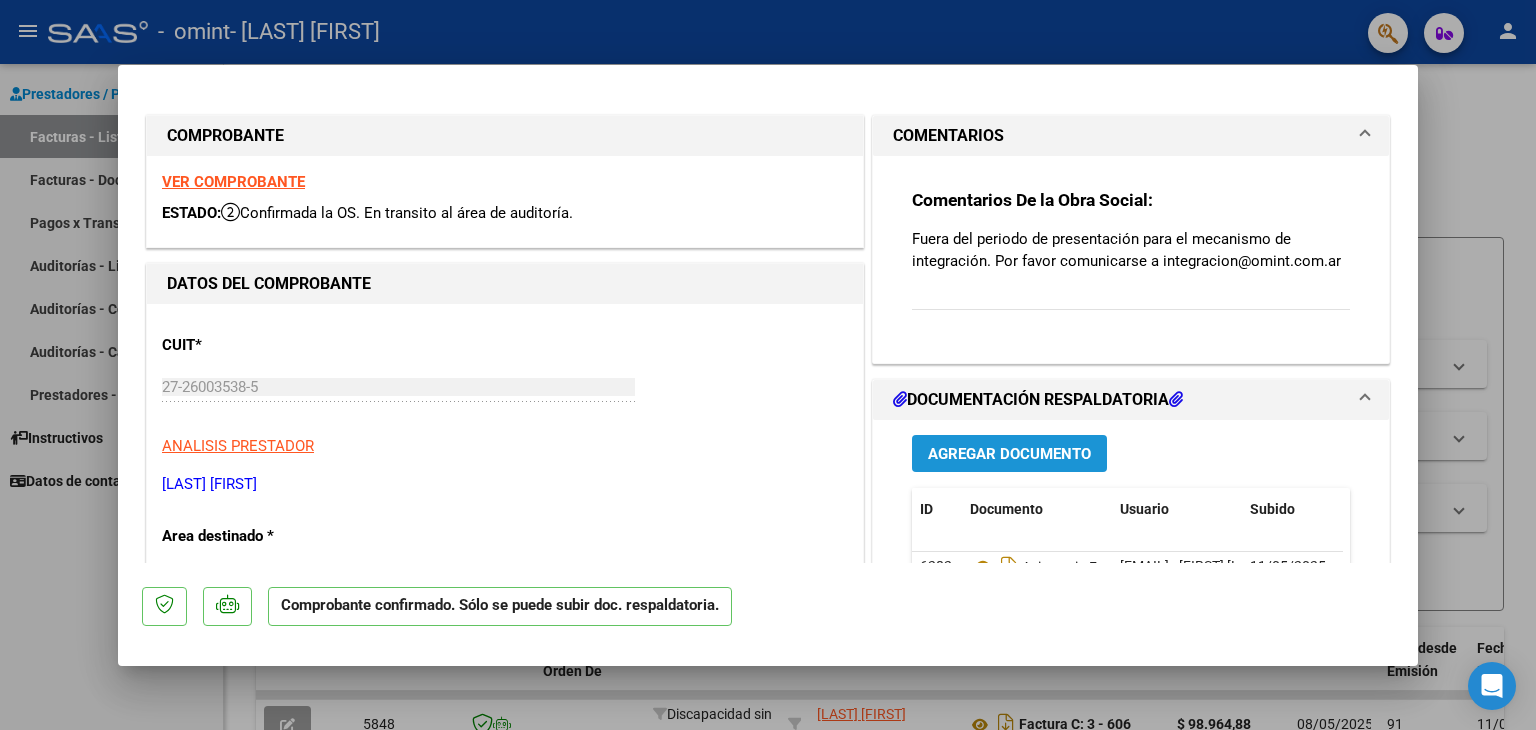 click on "Agregar Documento" at bounding box center (1009, 454) 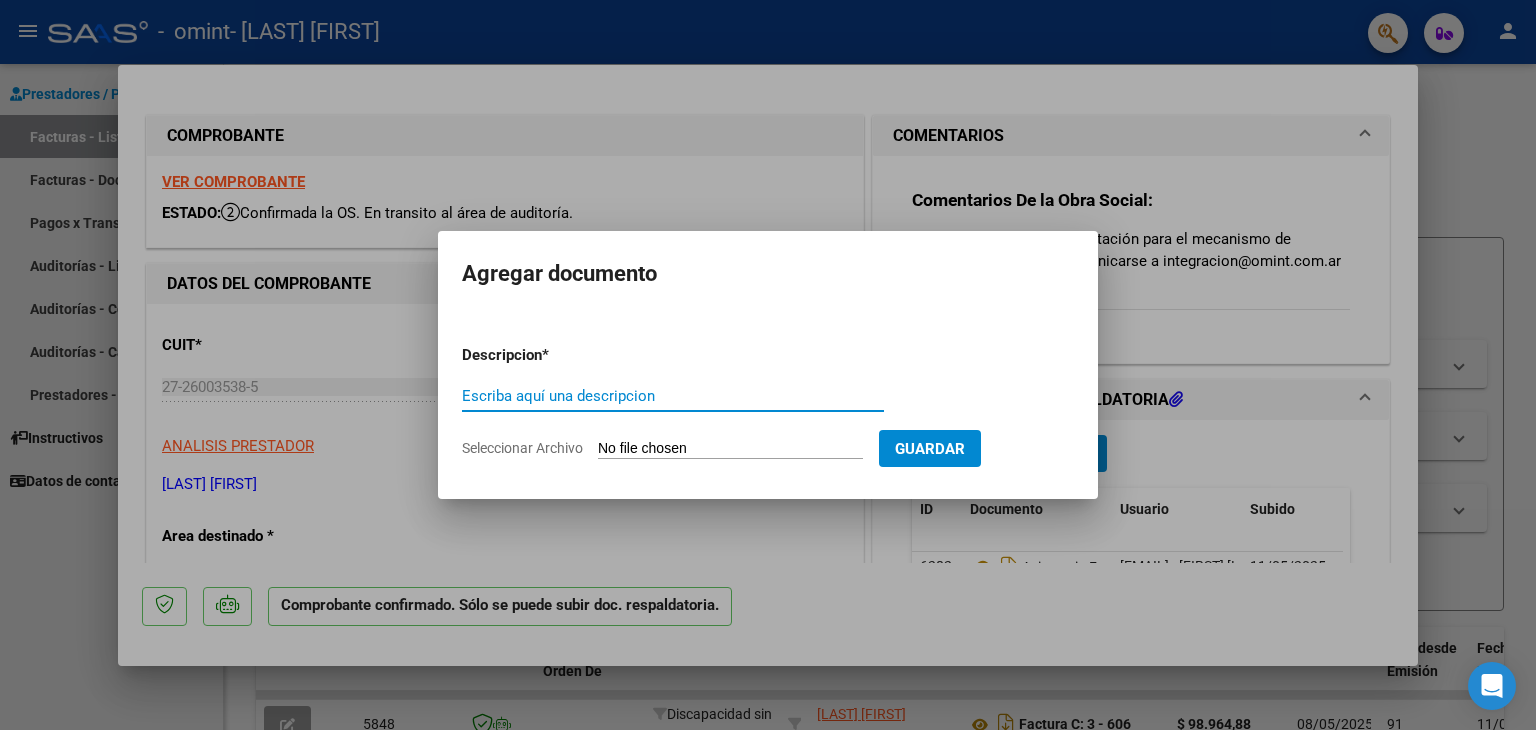 click on "Escriba aquí una descripcion" at bounding box center [673, 396] 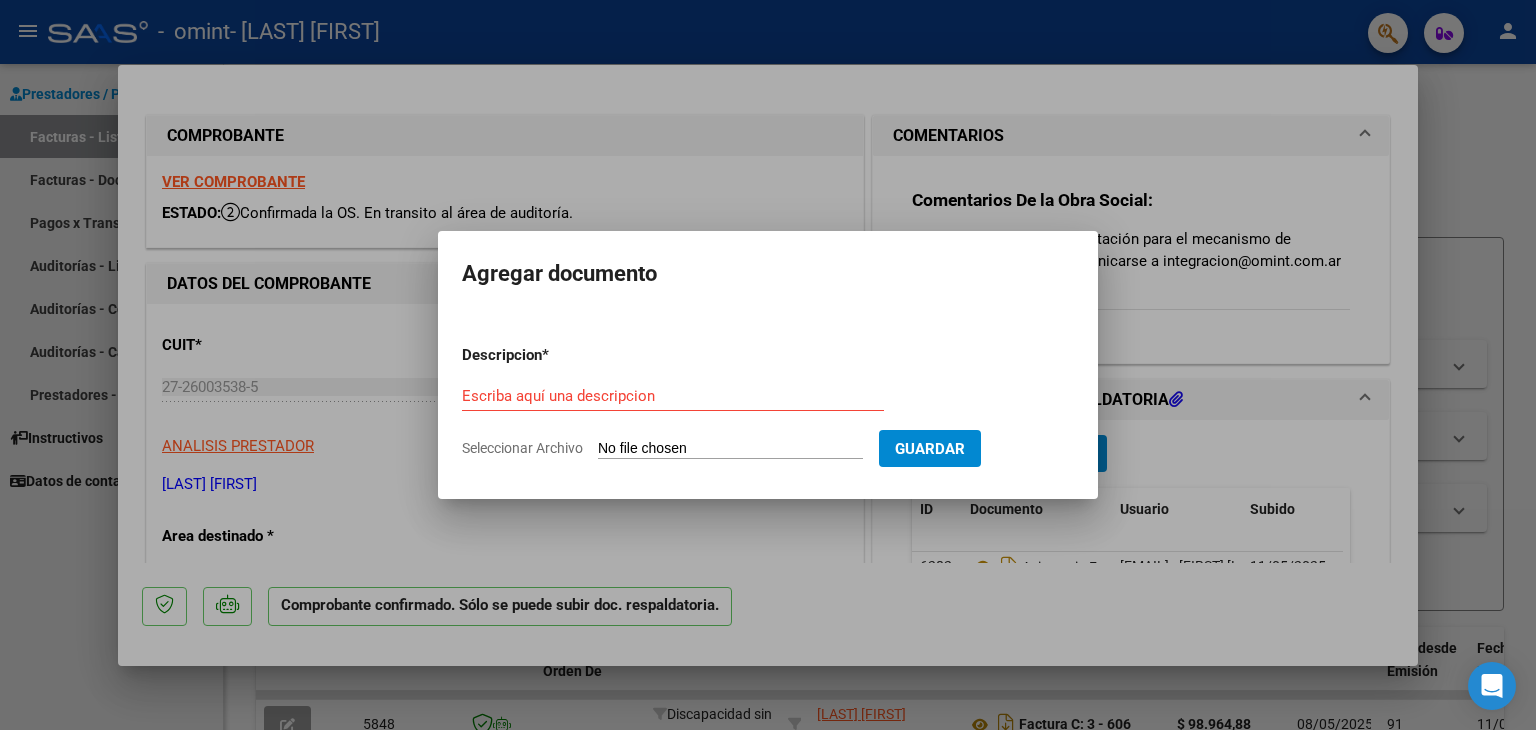 click on "Seleccionar Archivo" 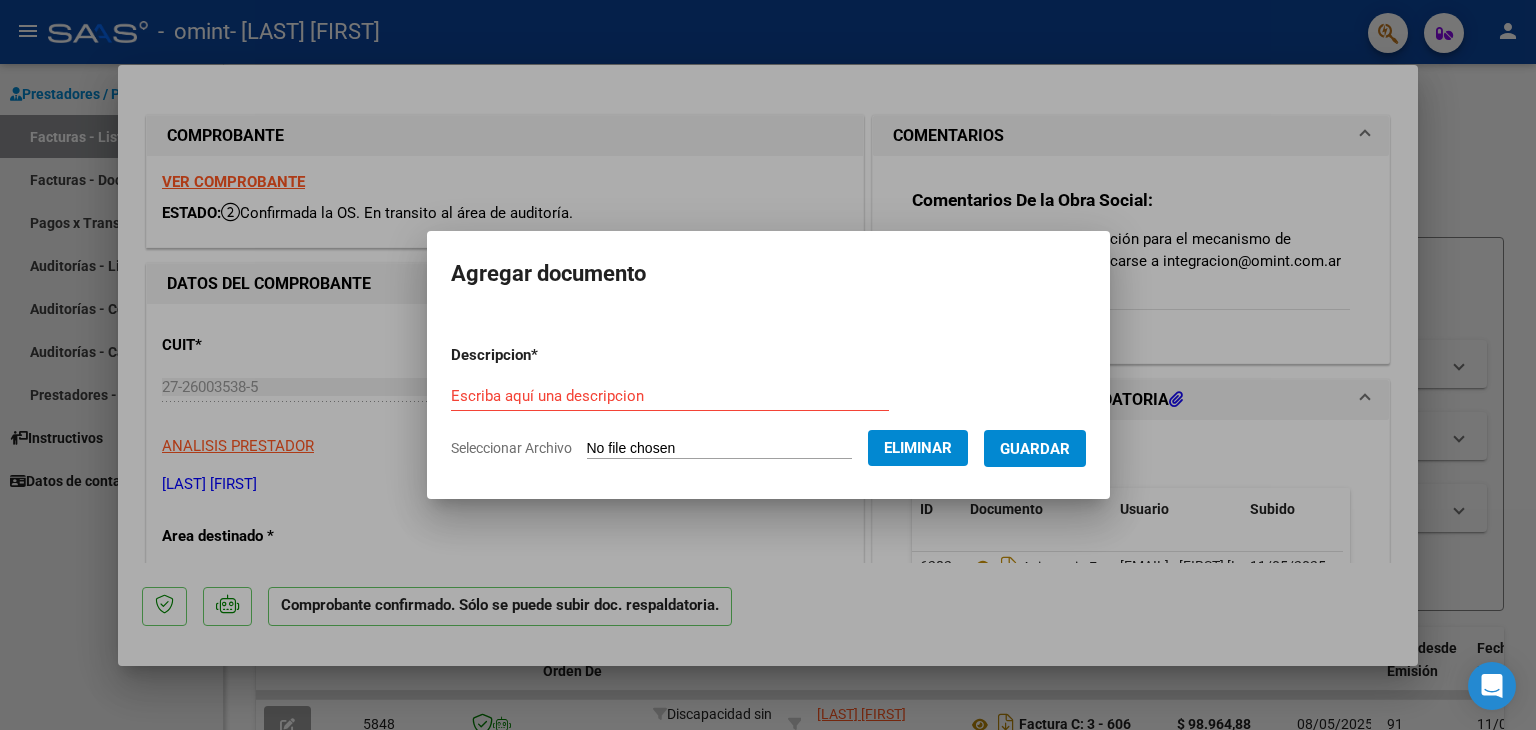 click on "Escriba aquí una descripcion" at bounding box center (670, 396) 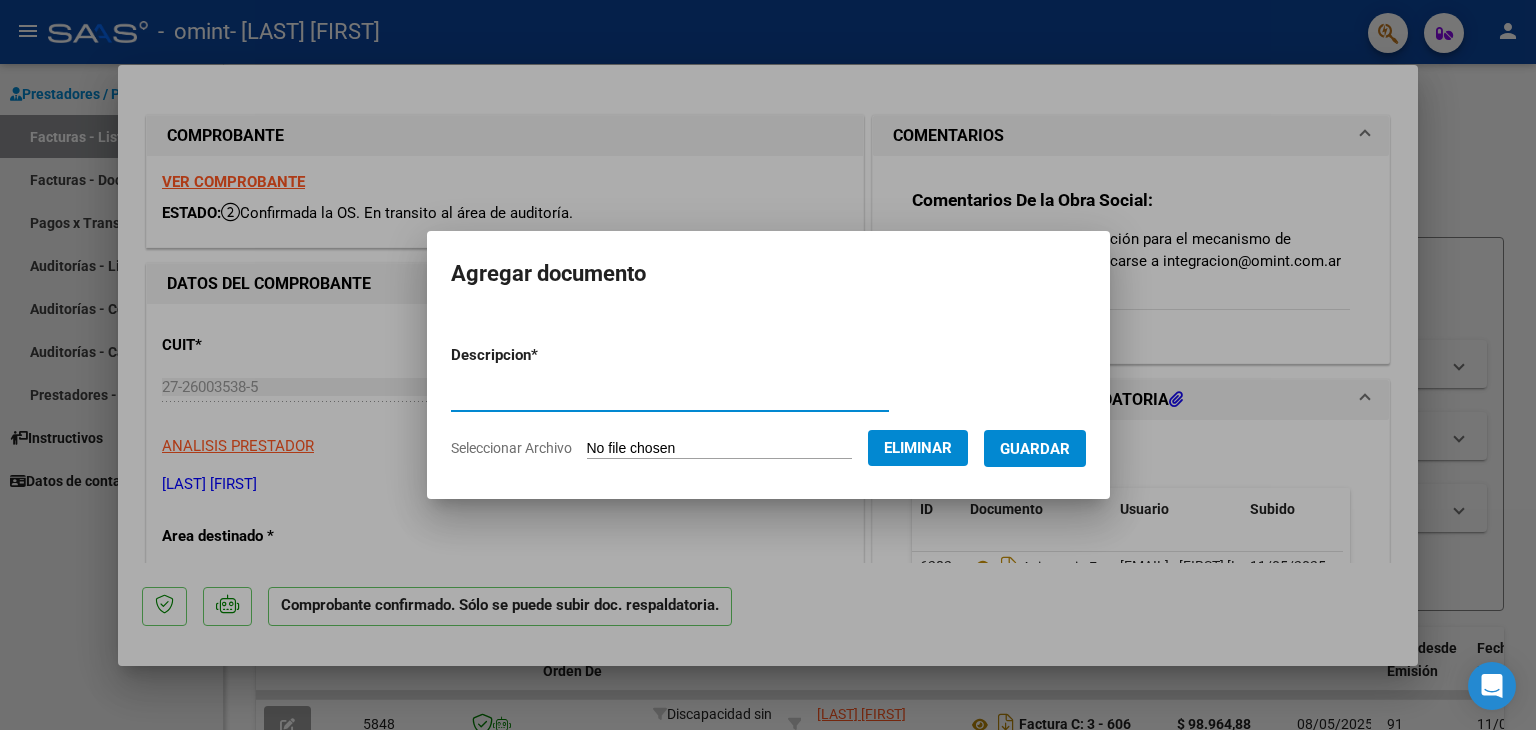 type on "<" 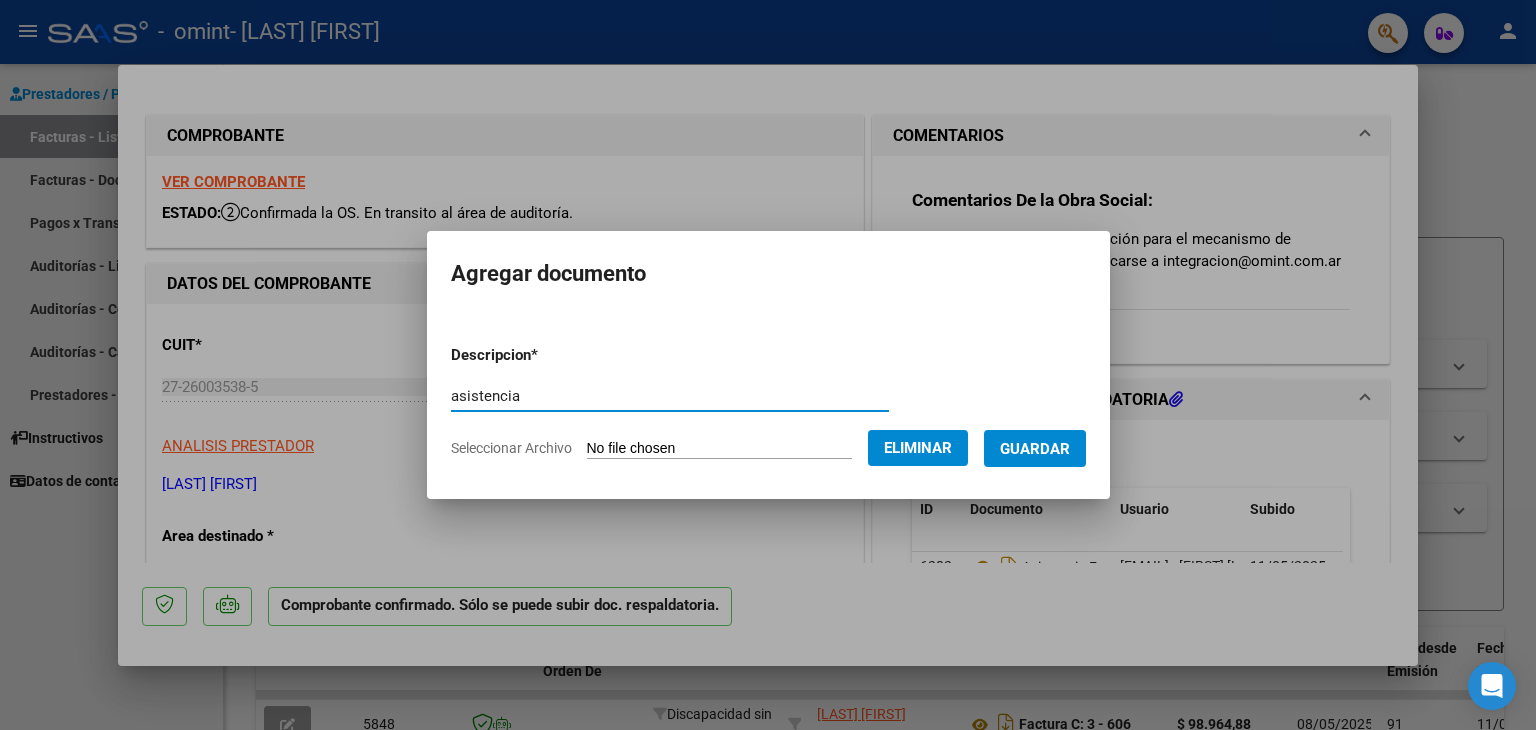 type on "asistencia" 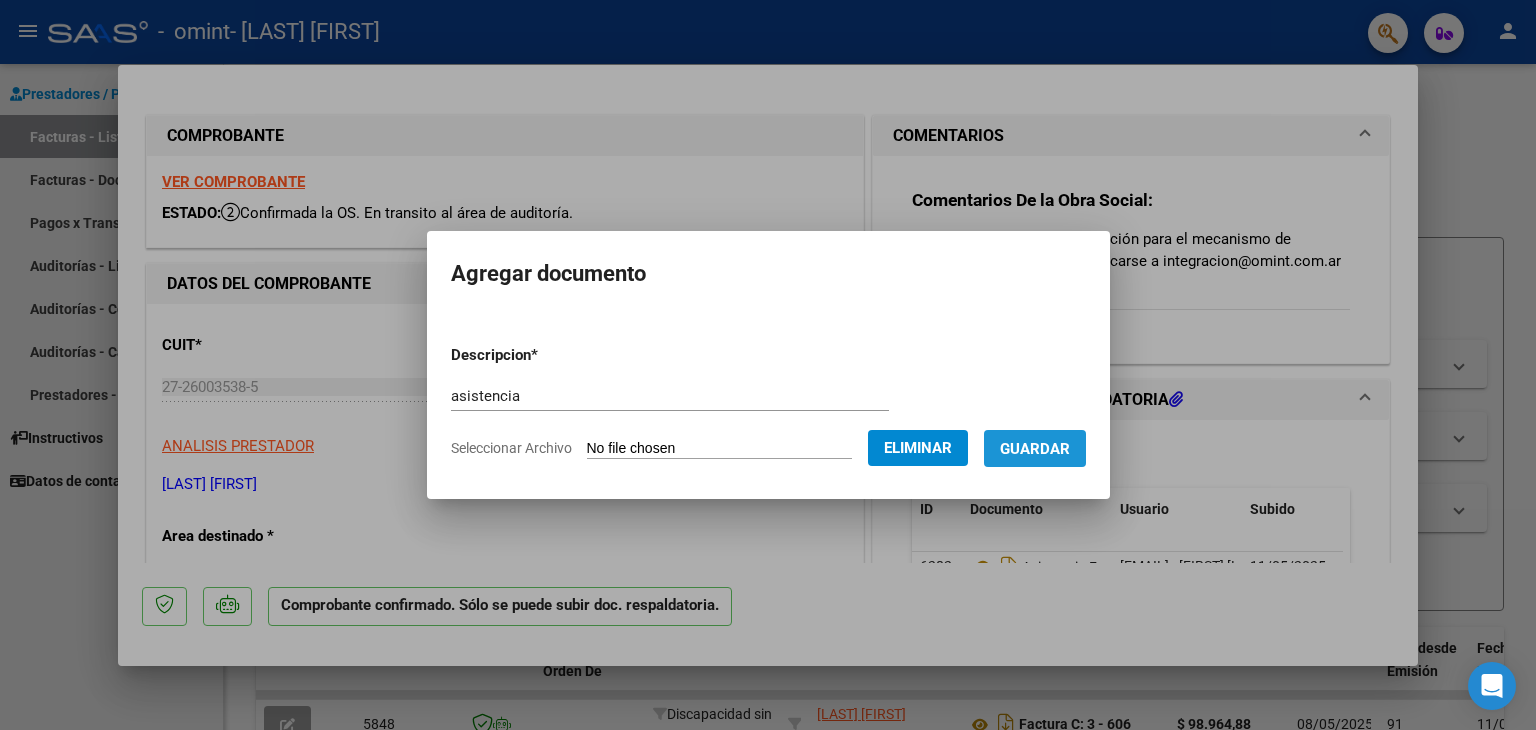 click on "Guardar" at bounding box center [1035, 449] 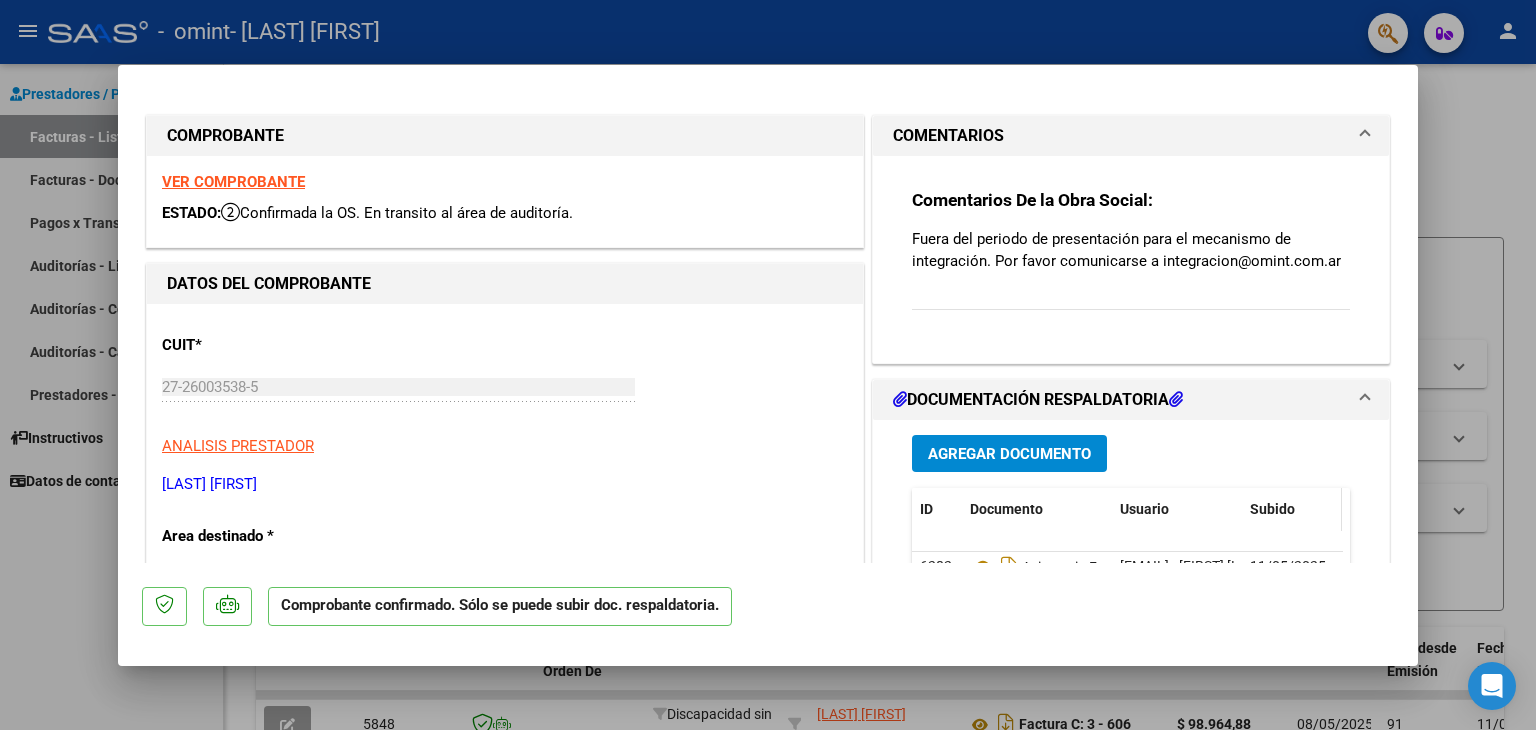 click on "Subido" at bounding box center (1272, 509) 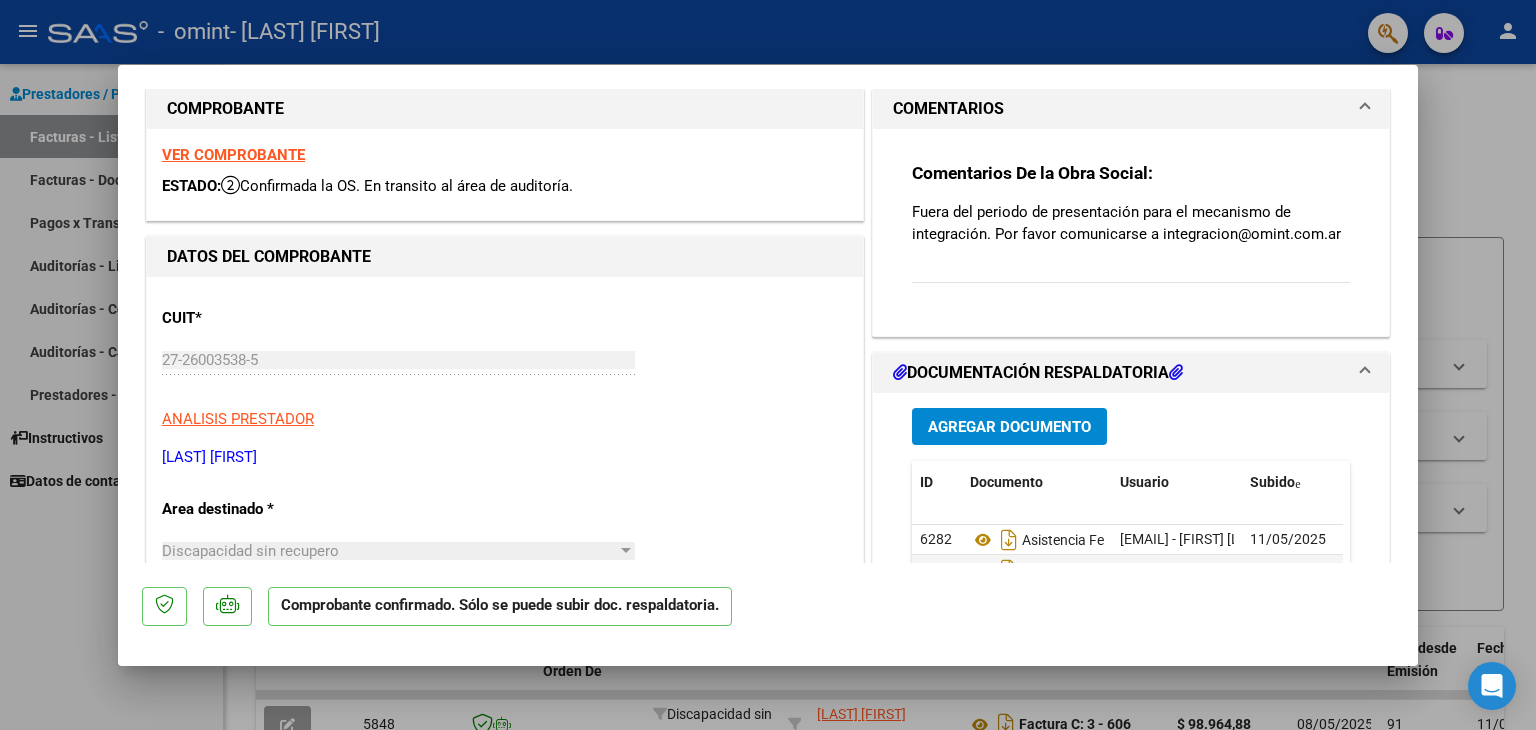 scroll, scrollTop: 0, scrollLeft: 0, axis: both 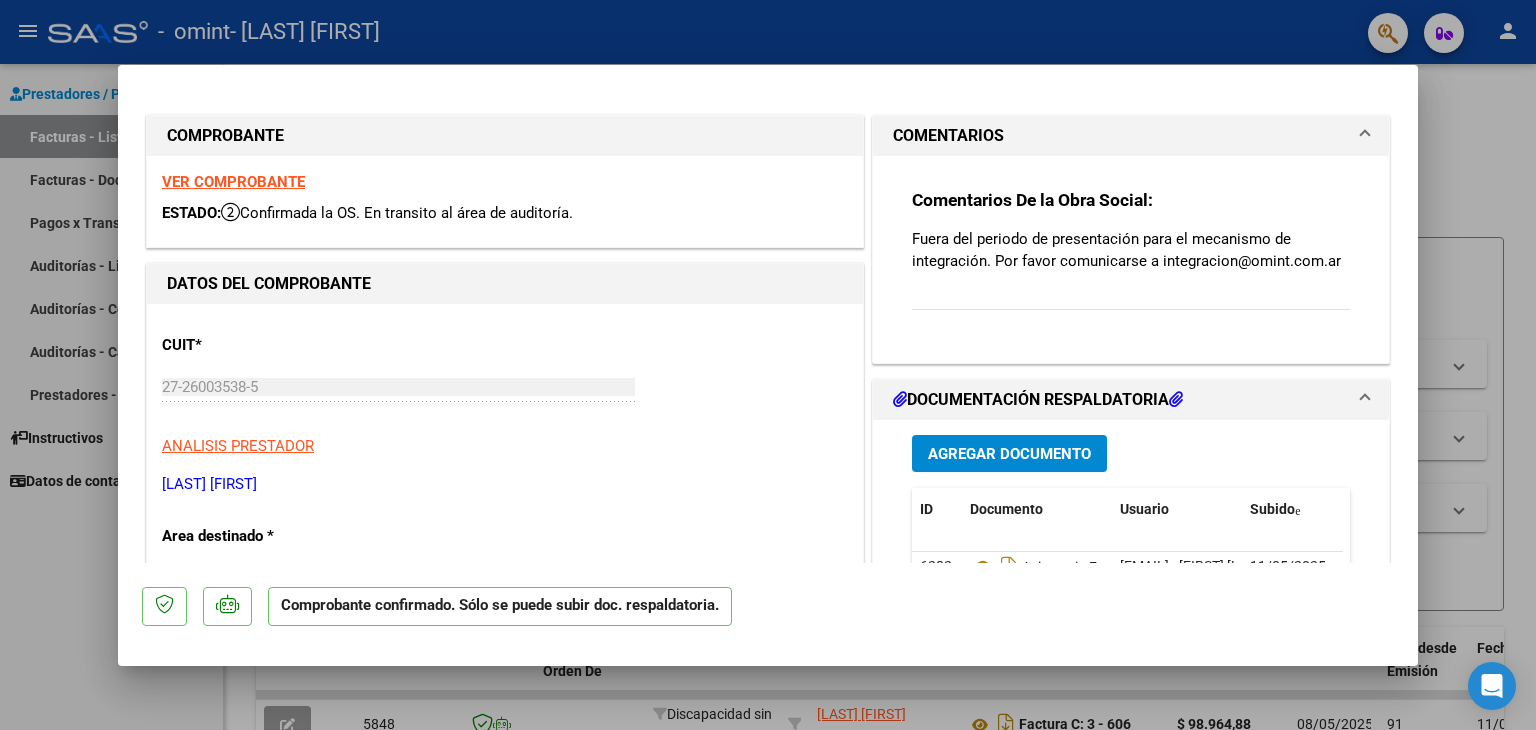 click at bounding box center (768, 365) 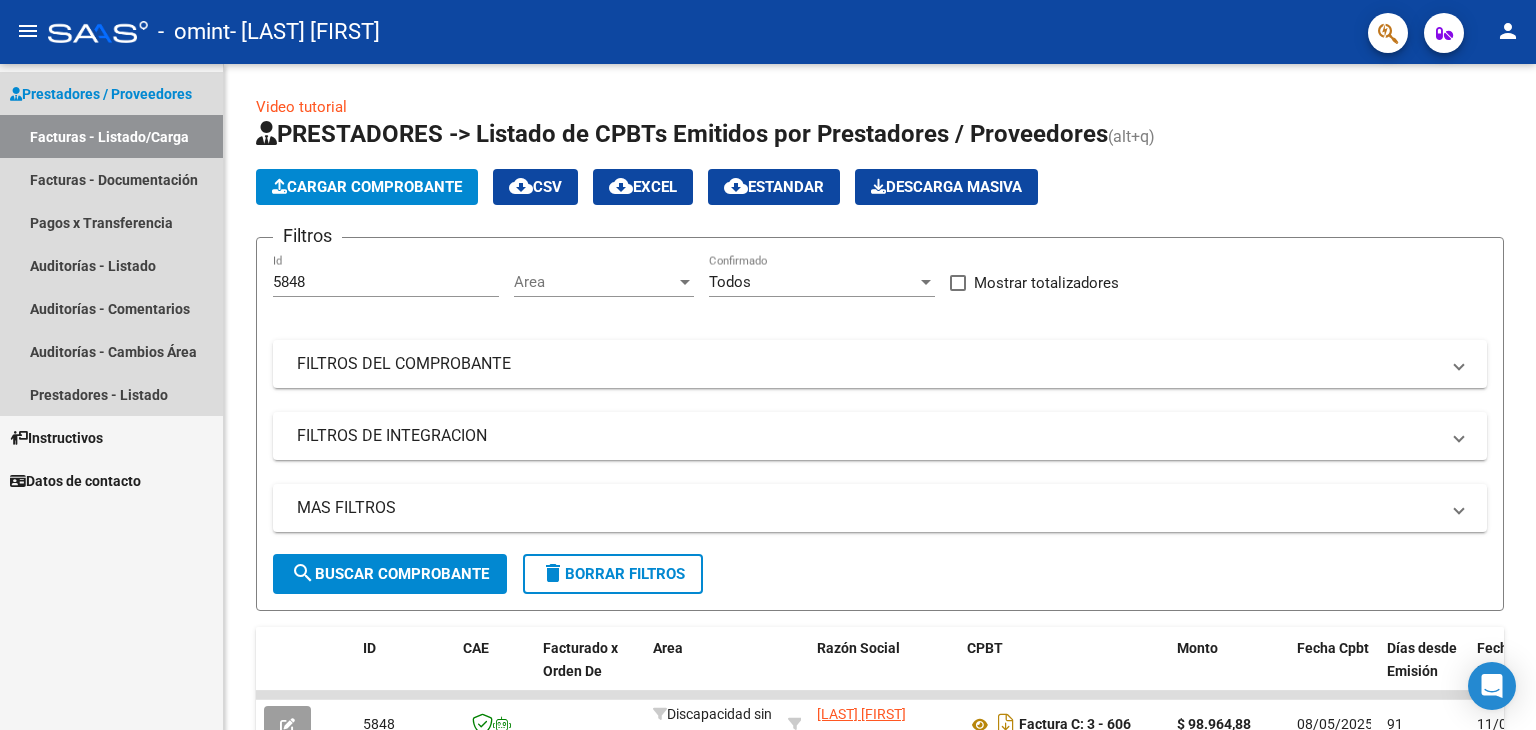 click on "Facturas - Listado/Carga" at bounding box center (111, 136) 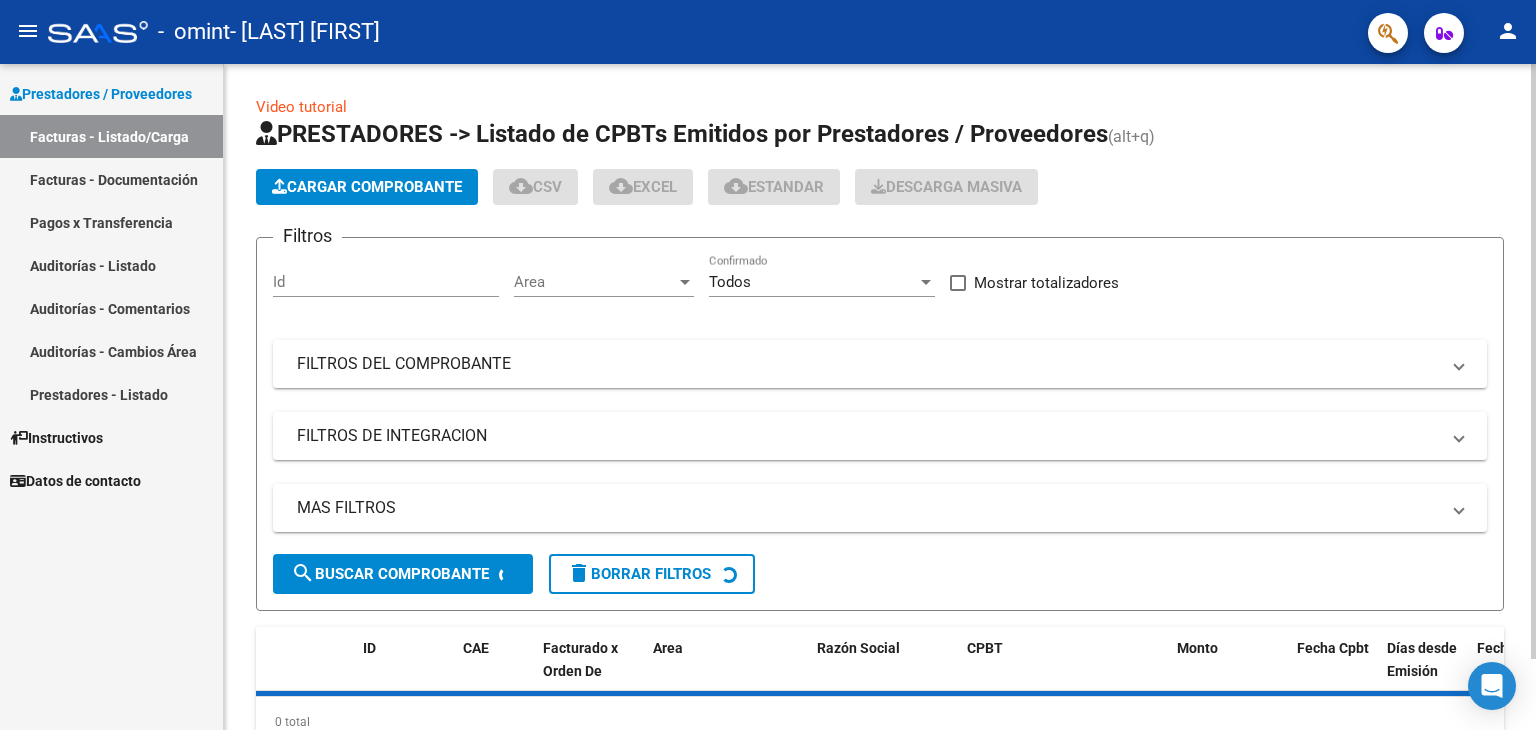 click on "Cargar Comprobante" 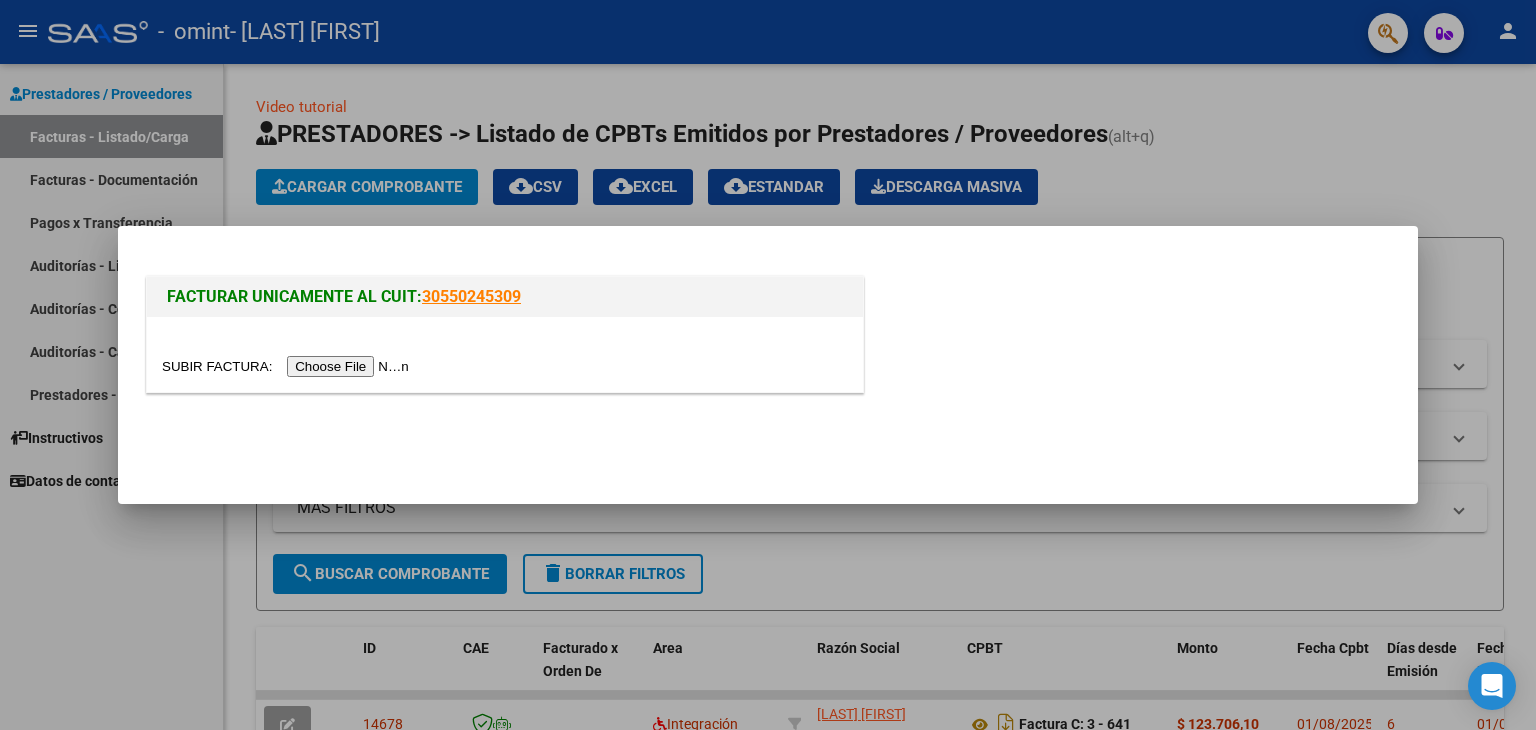 click at bounding box center (288, 366) 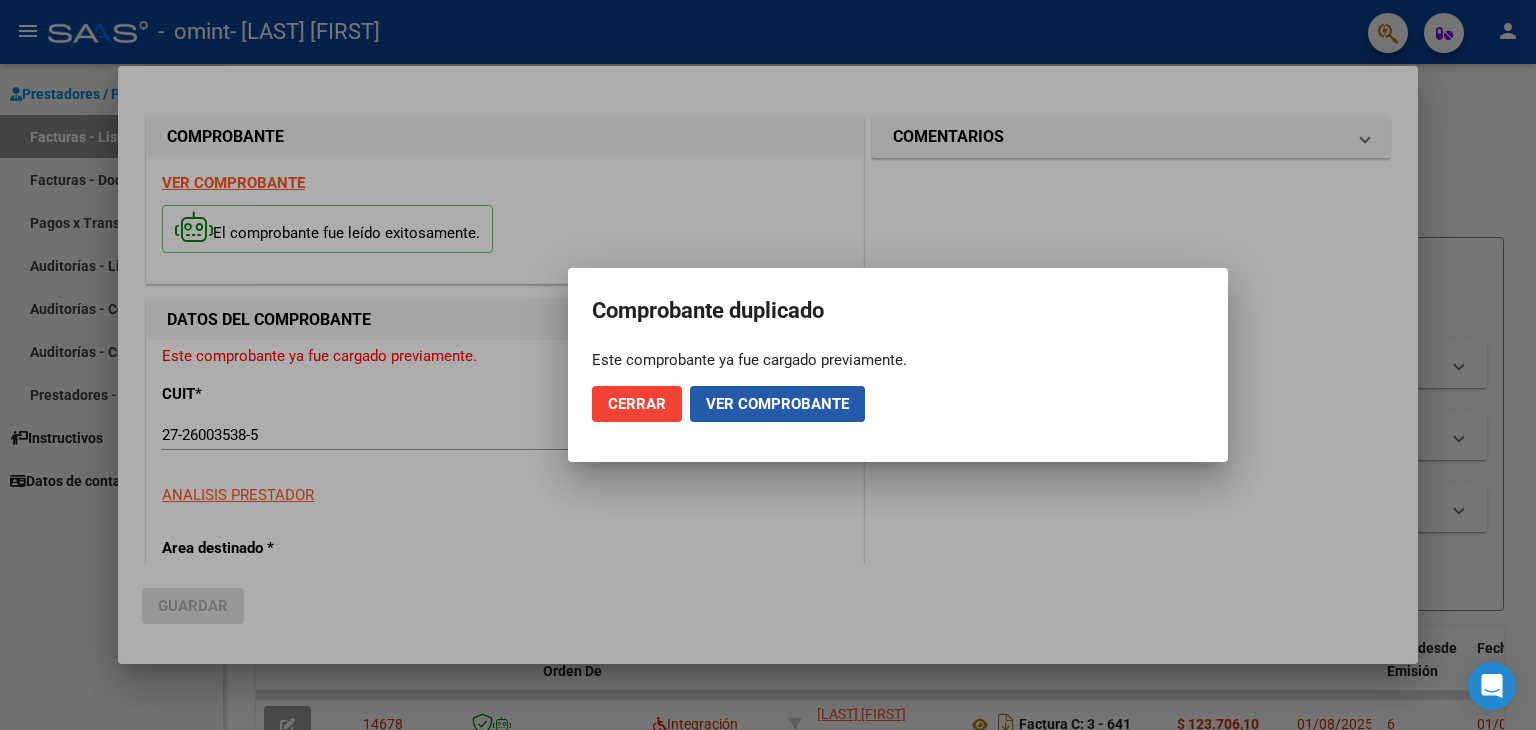 click on "Ver comprobante" 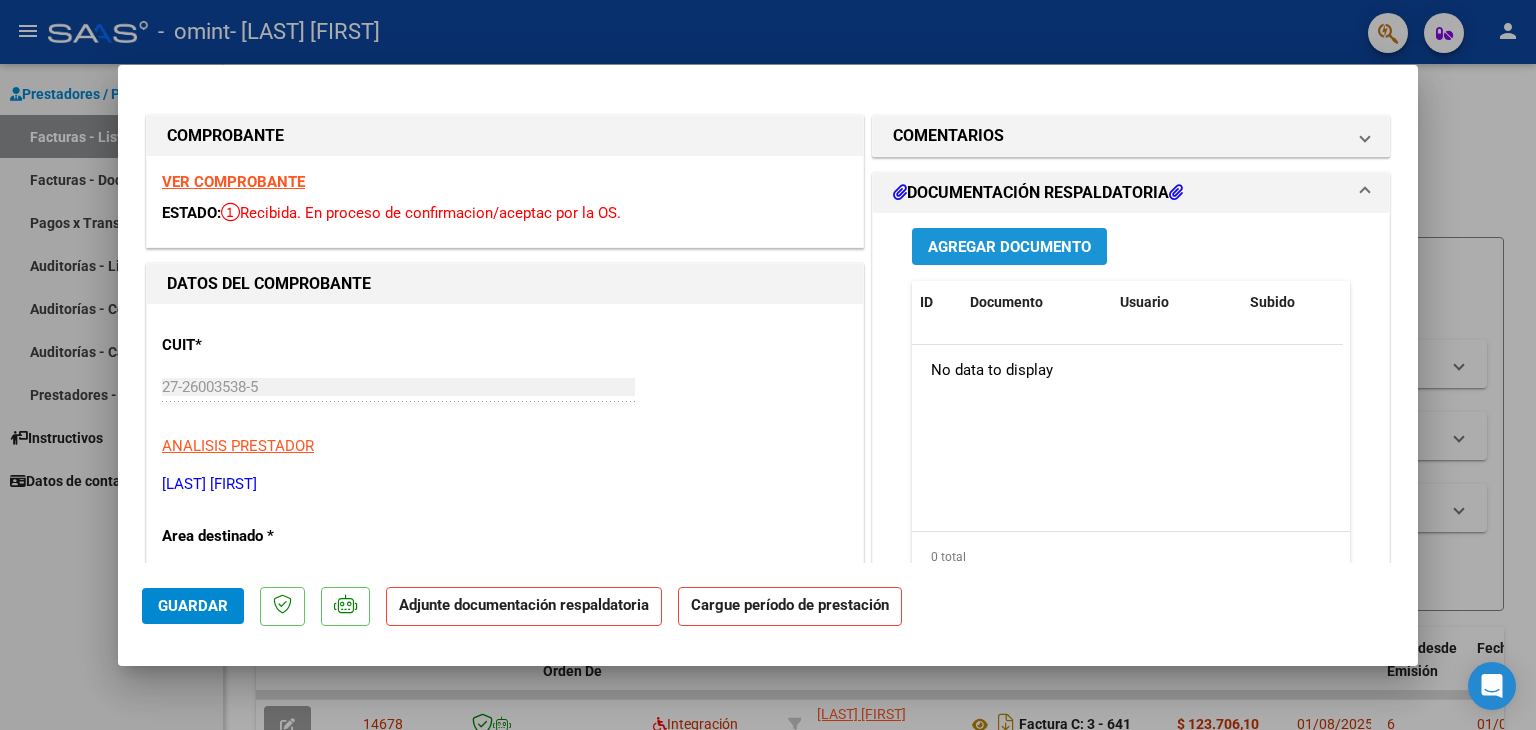 click on "Agregar Documento" at bounding box center [1009, 247] 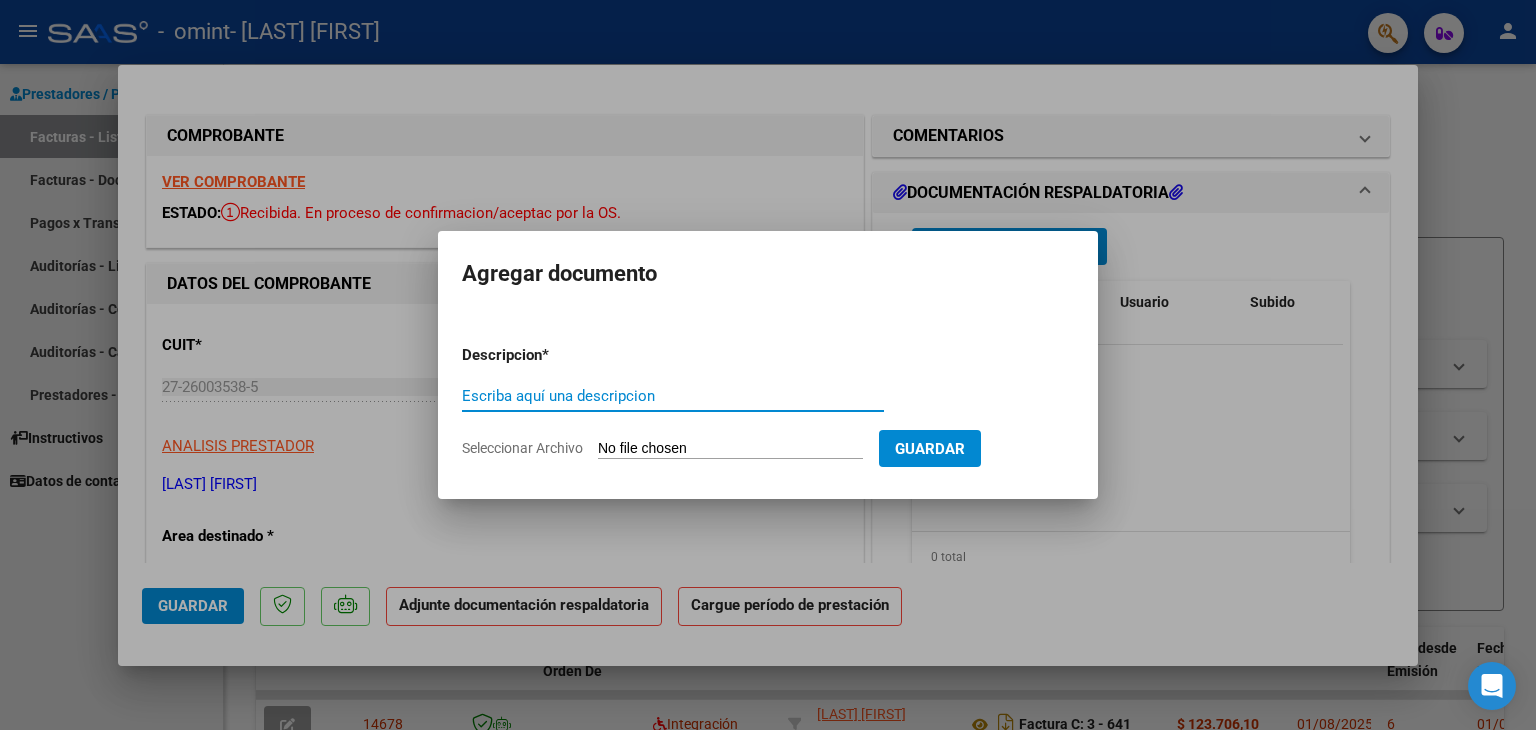 click on "Escriba aquí una descripcion" at bounding box center (673, 396) 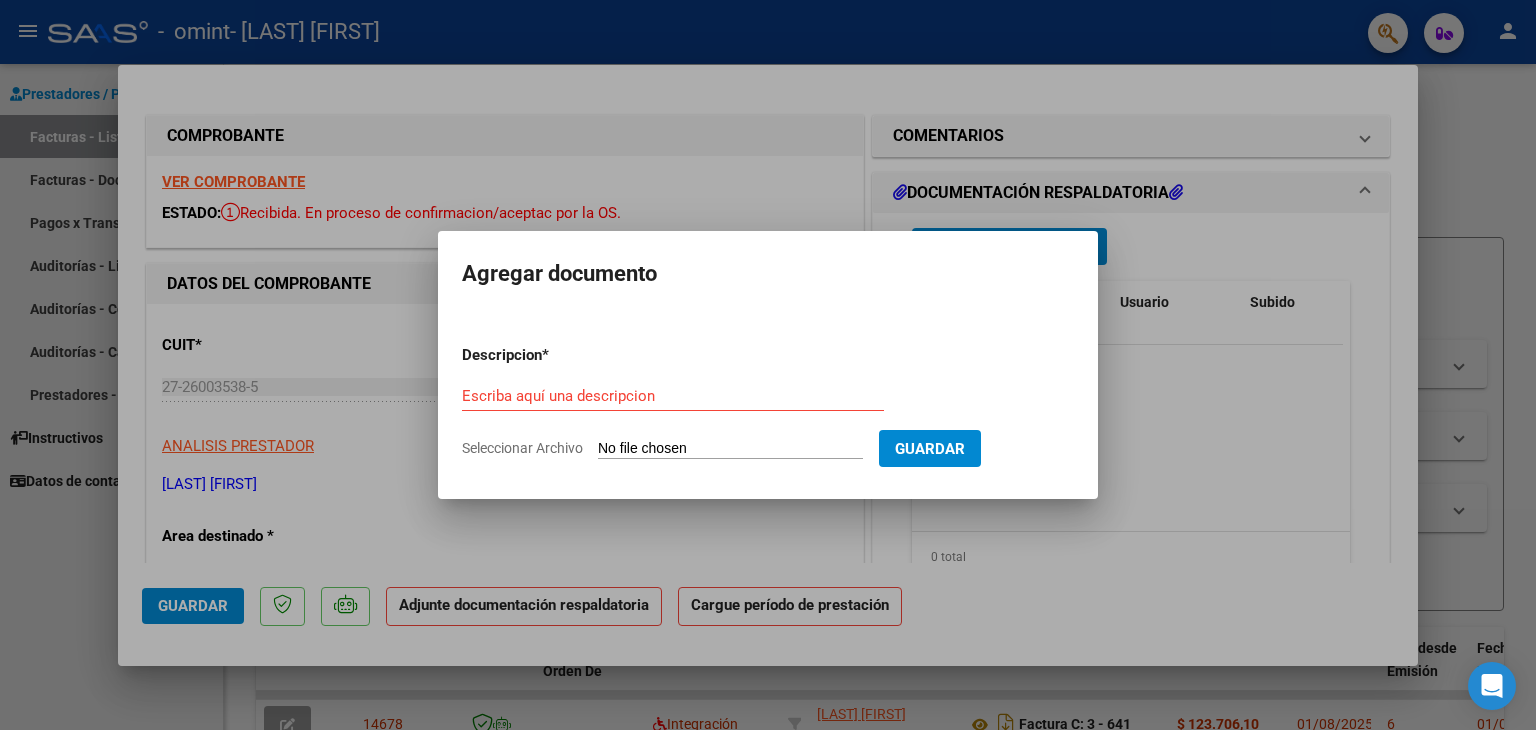 click on "Seleccionar Archivo" 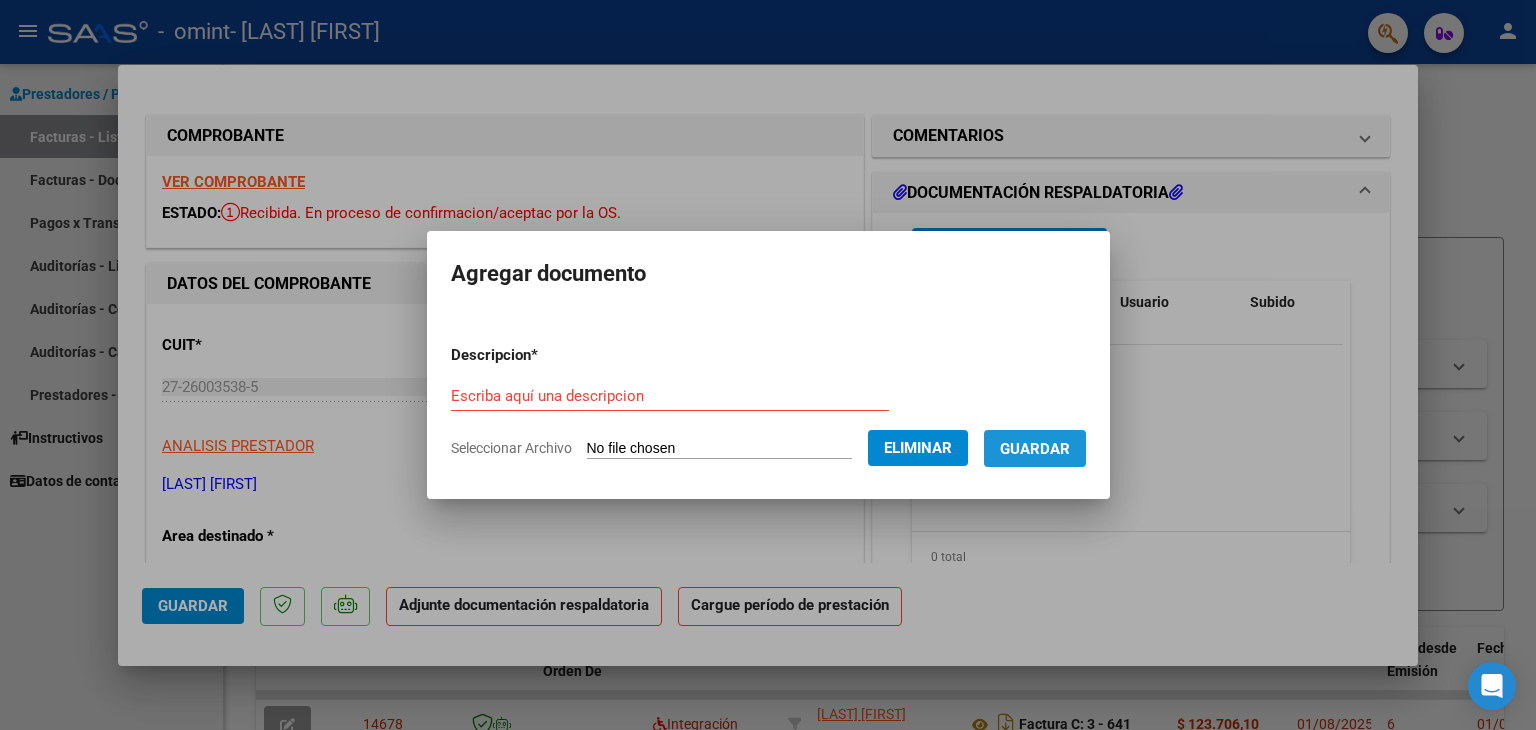 click on "Guardar" at bounding box center (1035, 449) 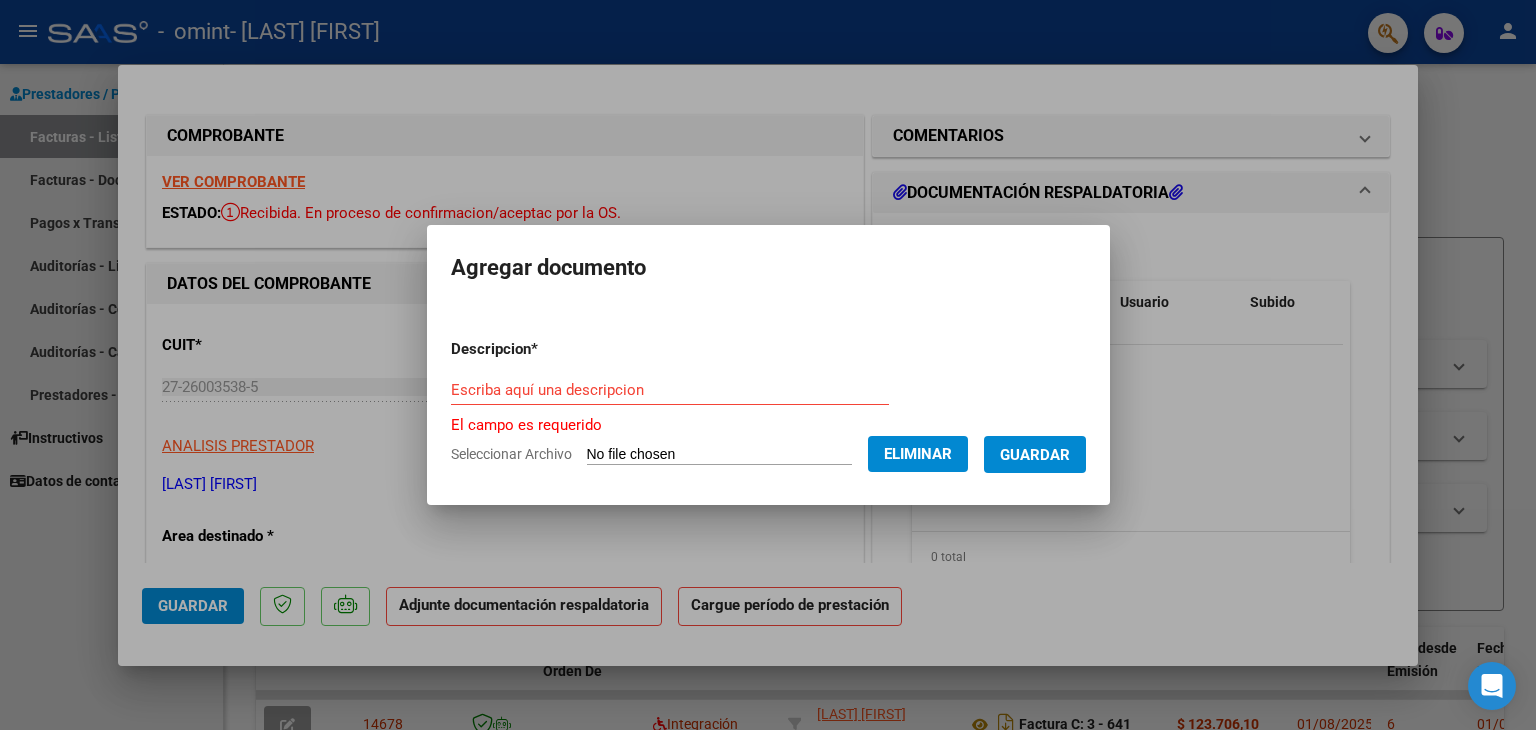 click on "Escriba aquí una descripcion" at bounding box center [670, 390] 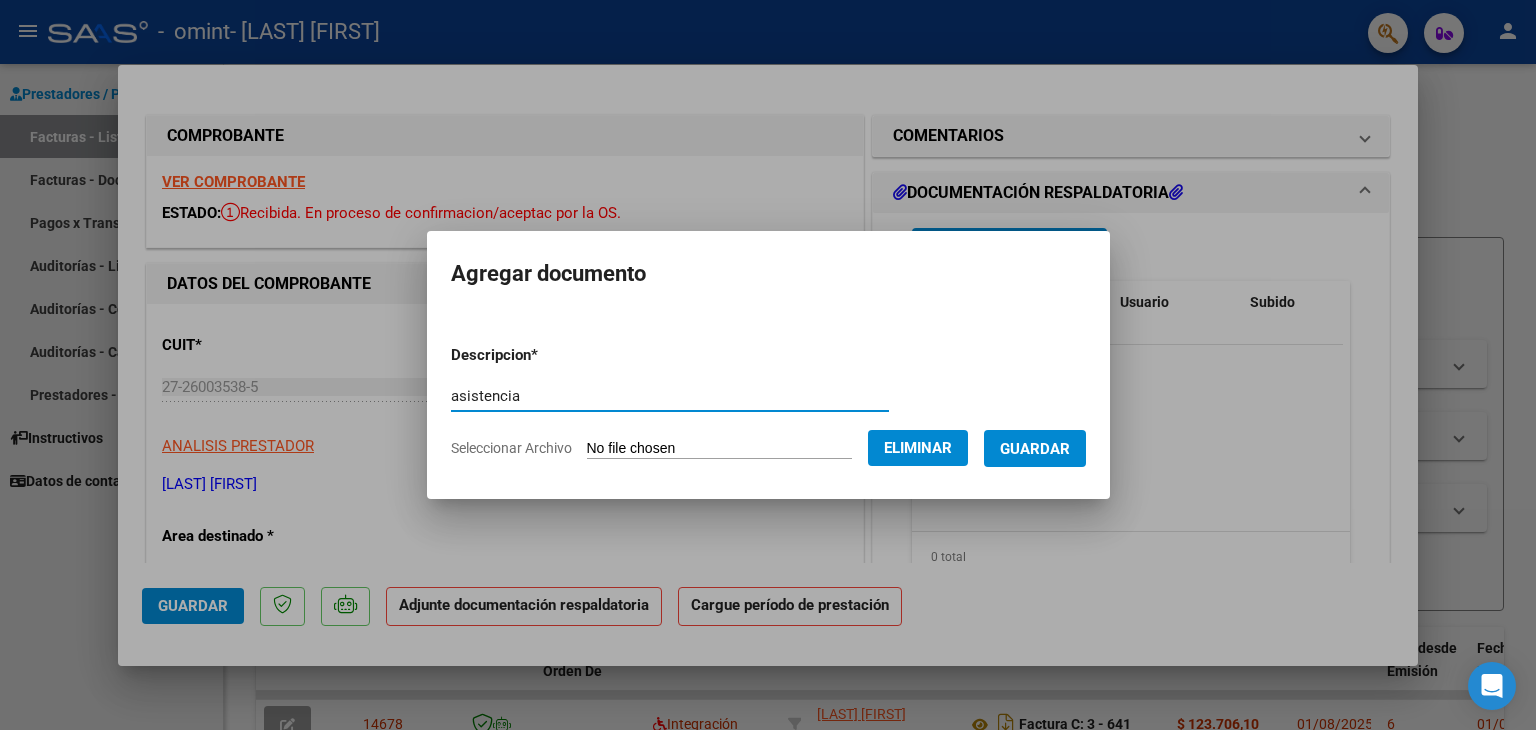 type on "asistencia" 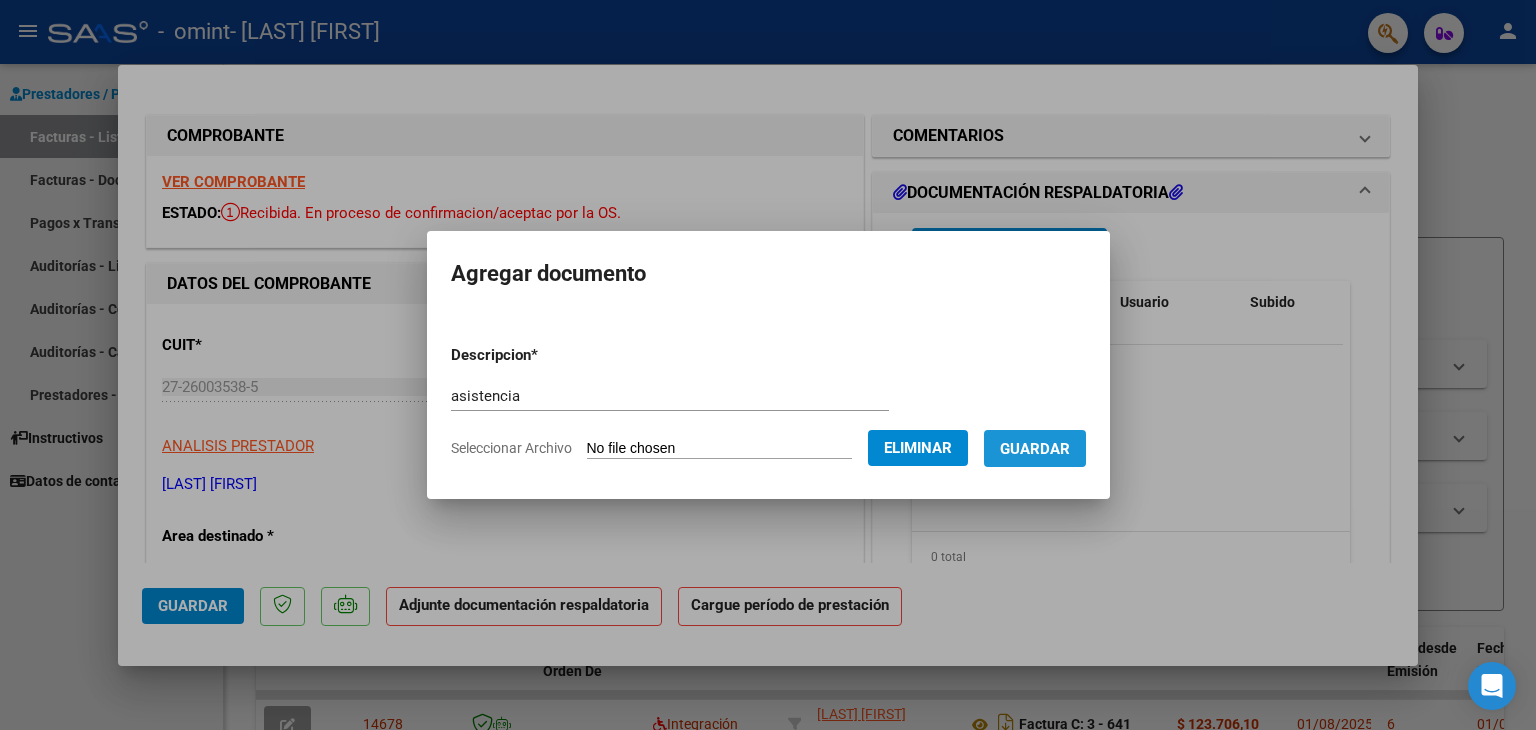 click on "Guardar" at bounding box center (1035, 449) 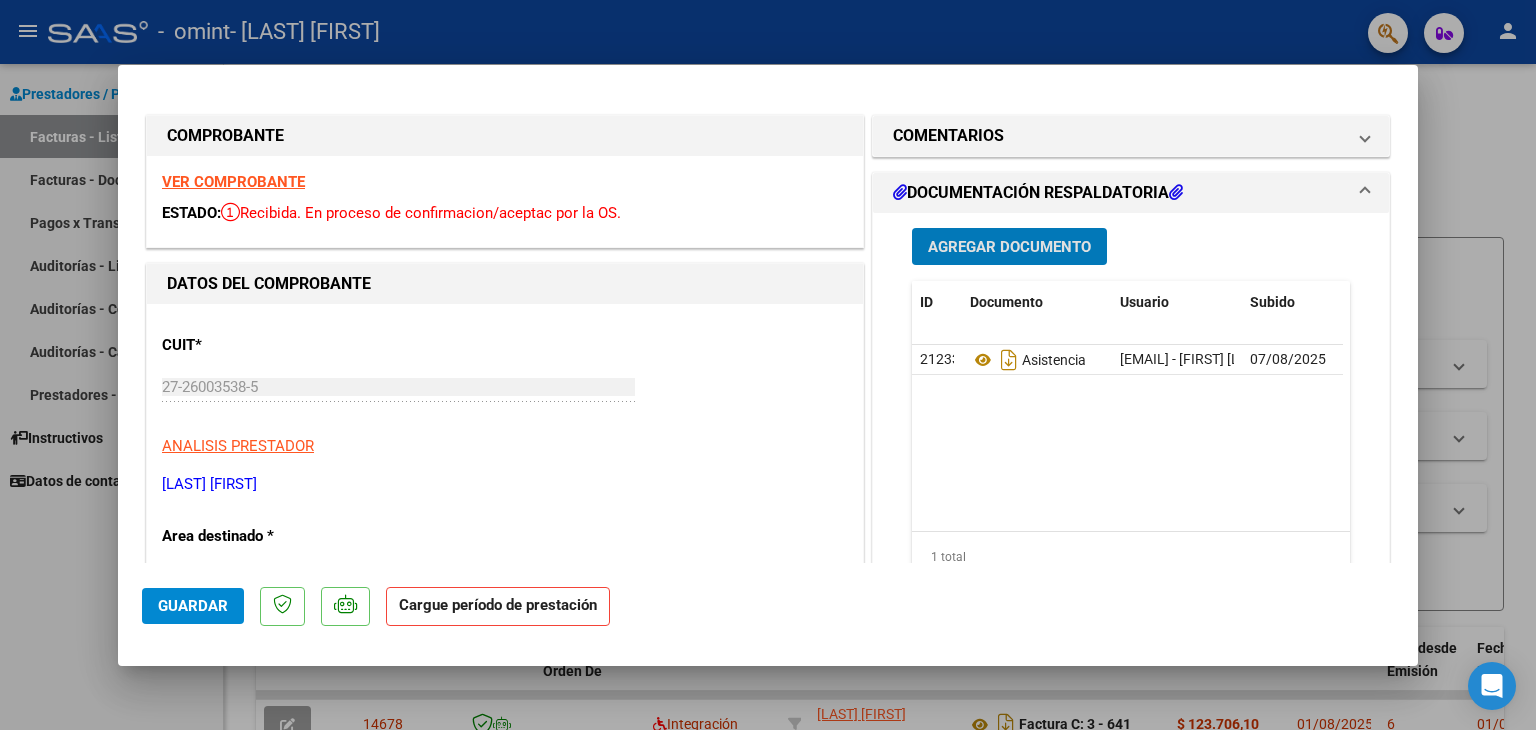 click on "Cargue período de prestación" 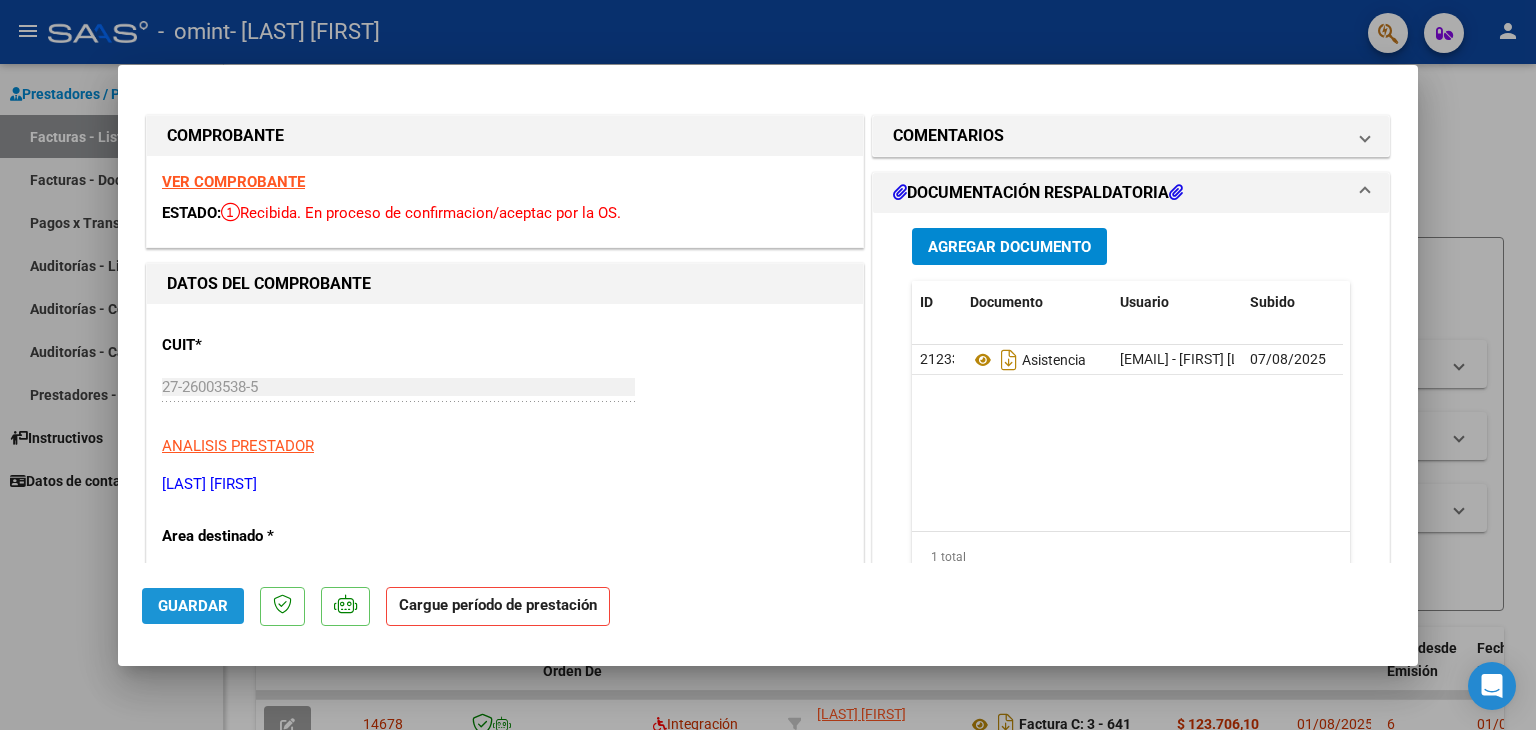 click on "Guardar" 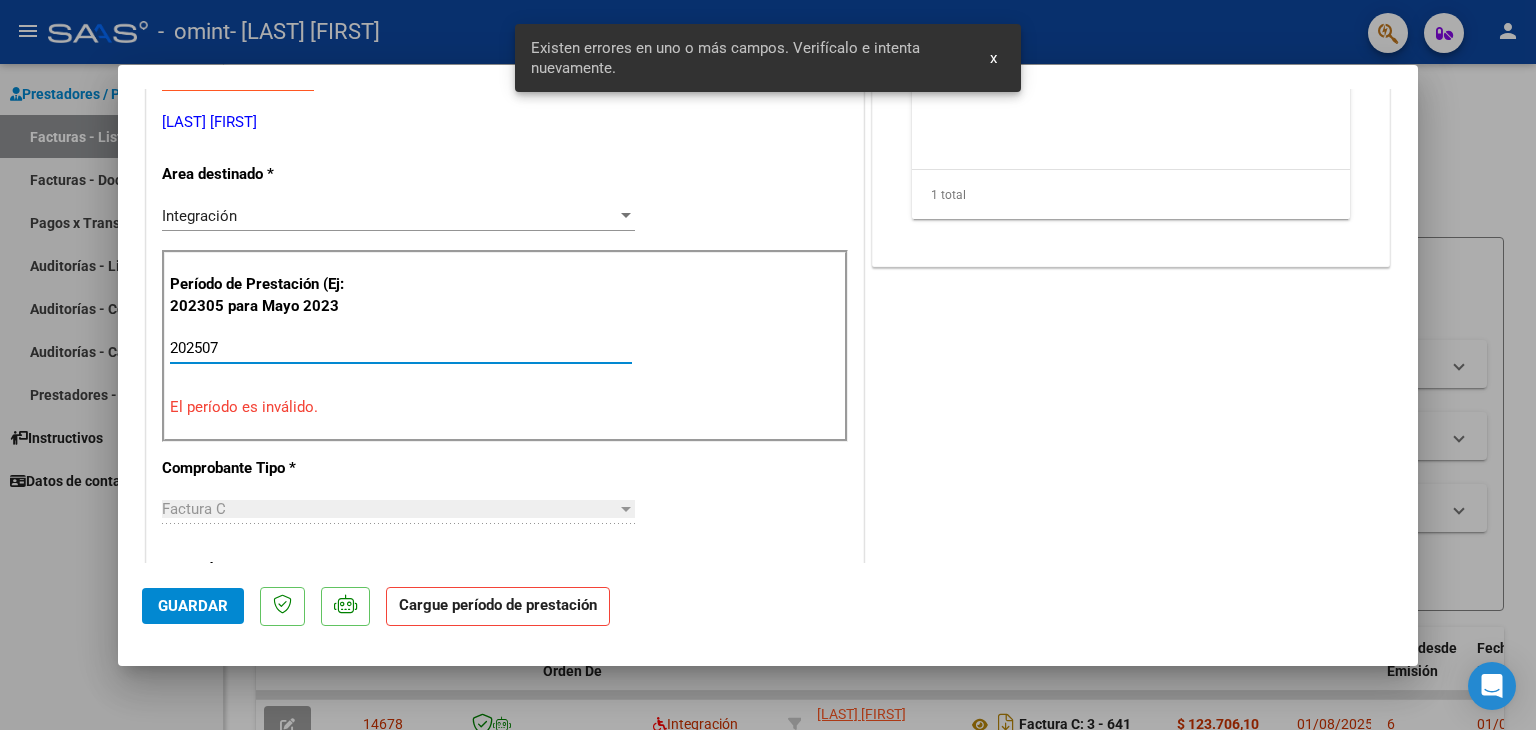 click on "202507" at bounding box center [401, 348] 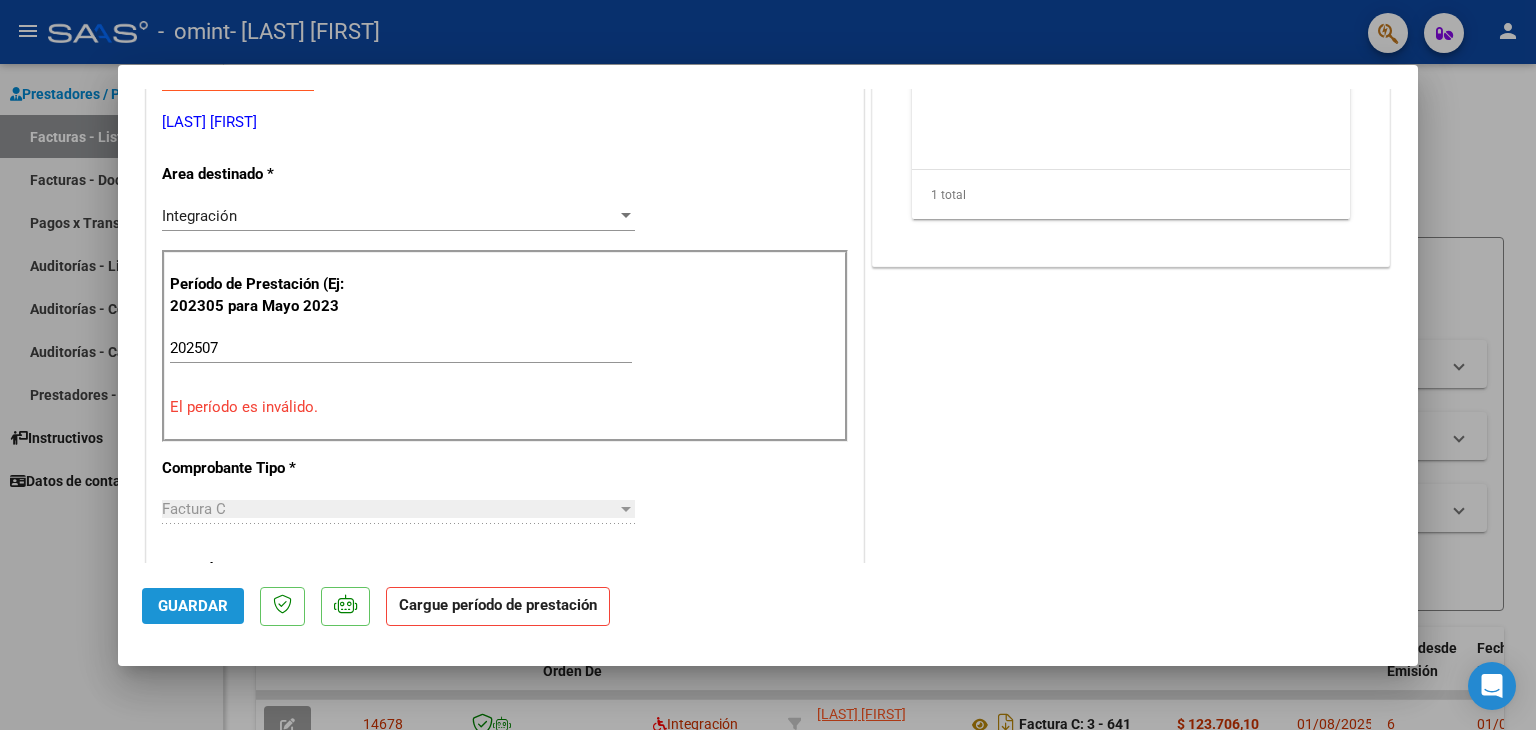 click on "Guardar" 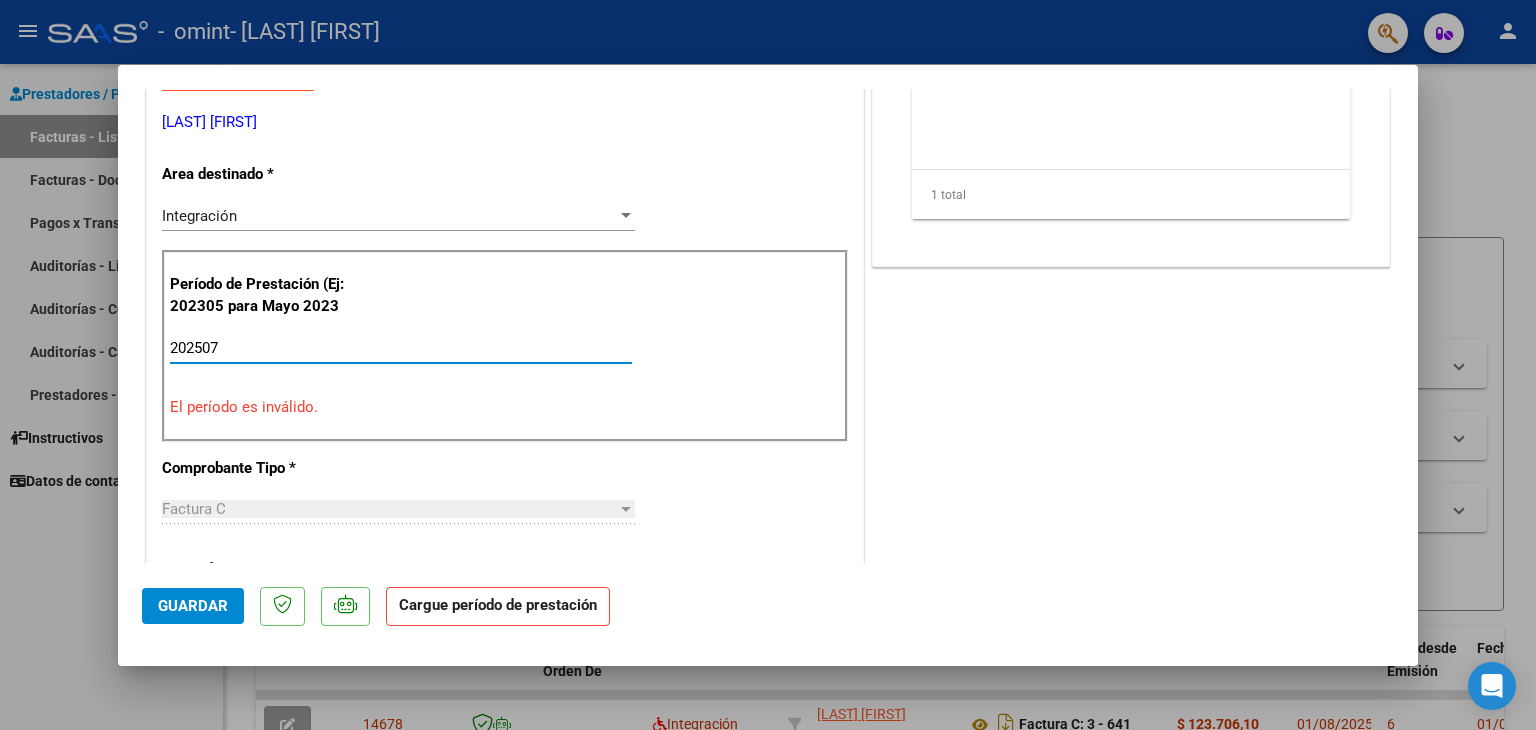 click on "202507" at bounding box center (401, 348) 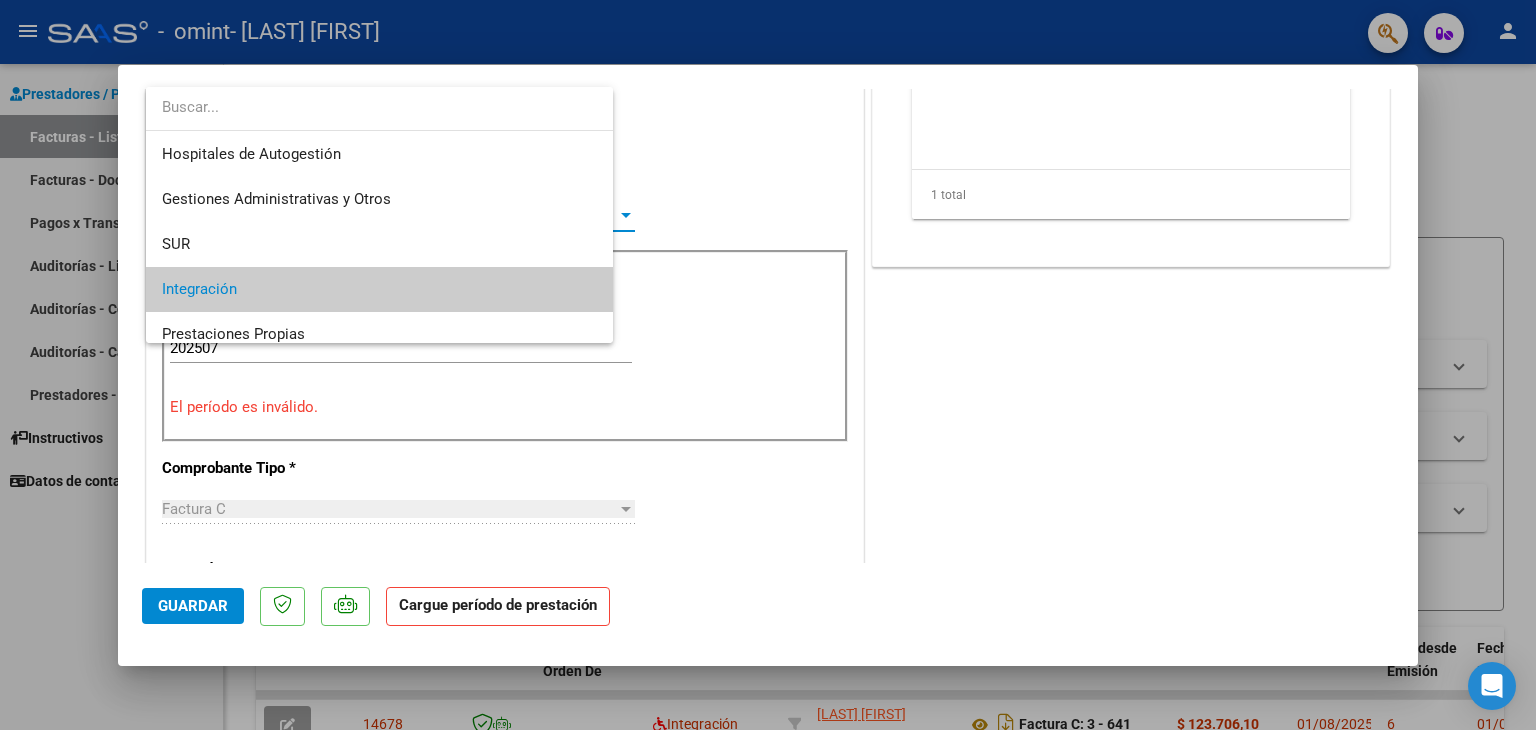 scroll, scrollTop: 74, scrollLeft: 0, axis: vertical 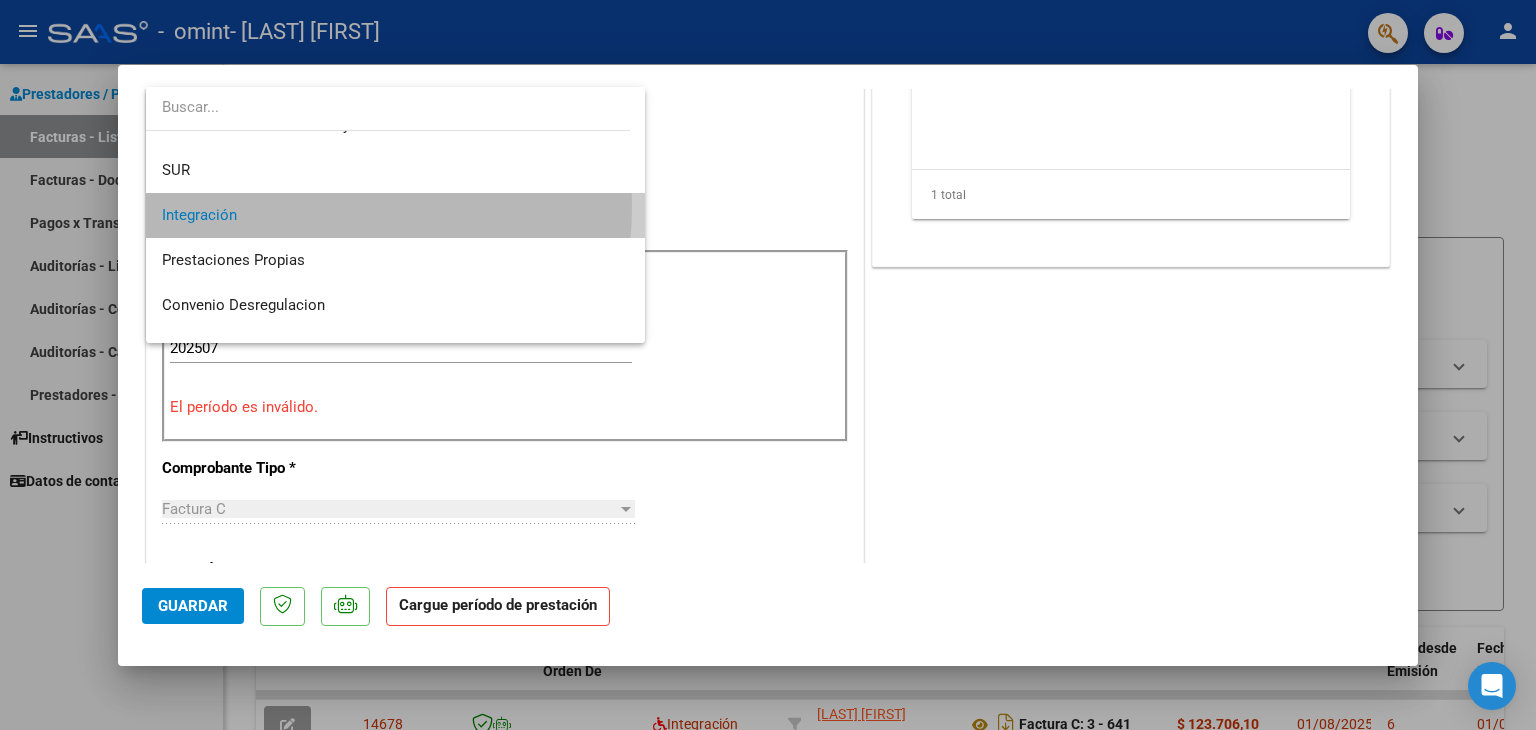 click on "Integración" at bounding box center [396, 215] 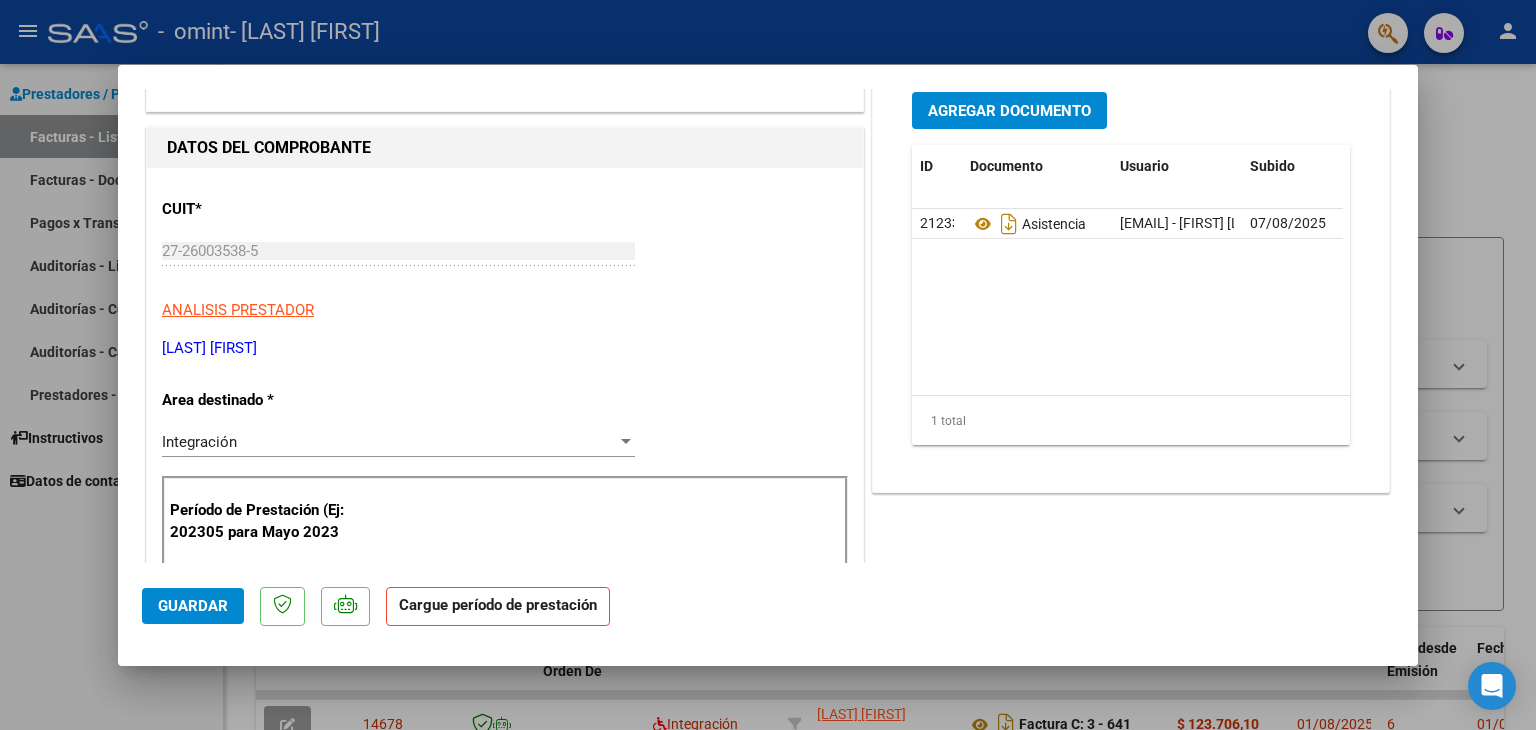 scroll, scrollTop: 0, scrollLeft: 0, axis: both 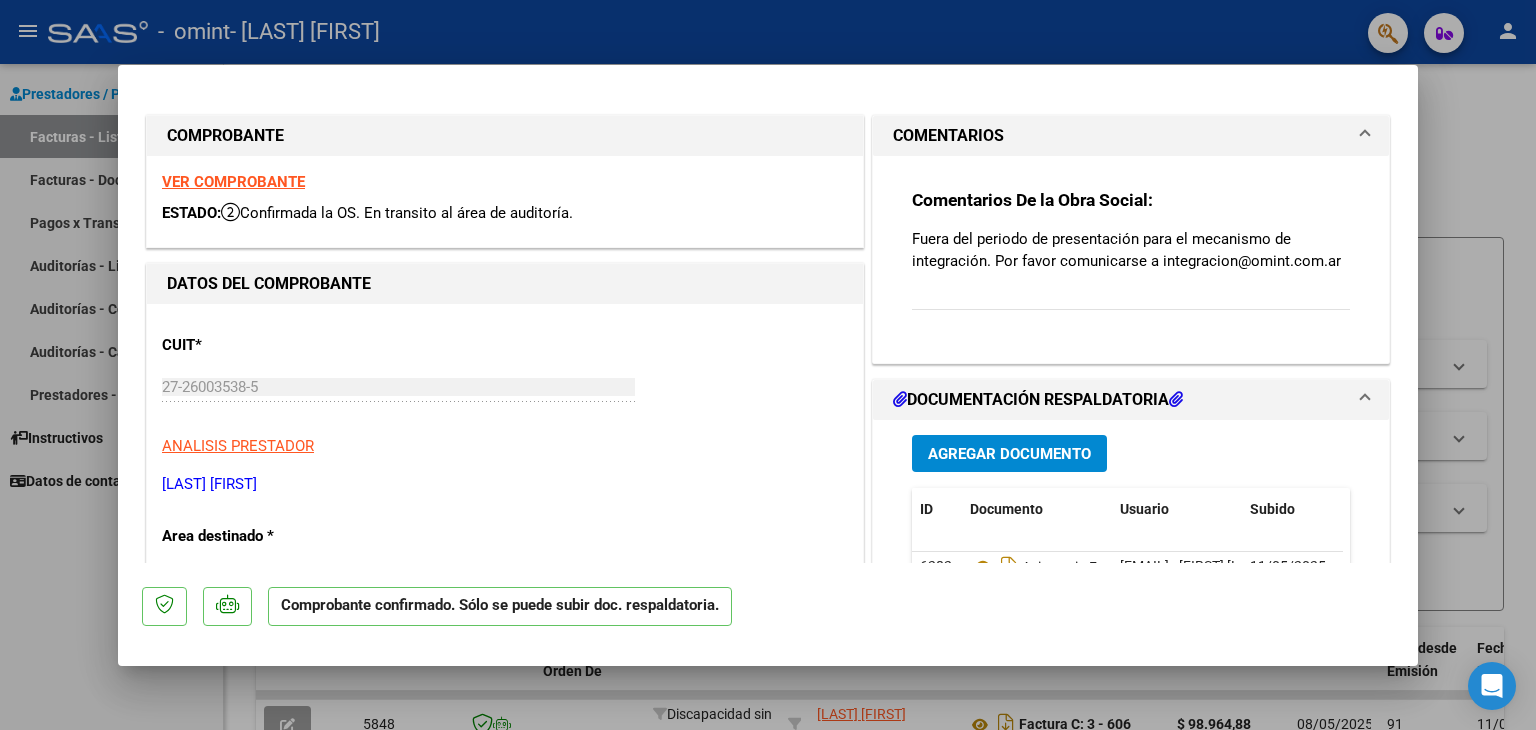 click at bounding box center [768, 365] 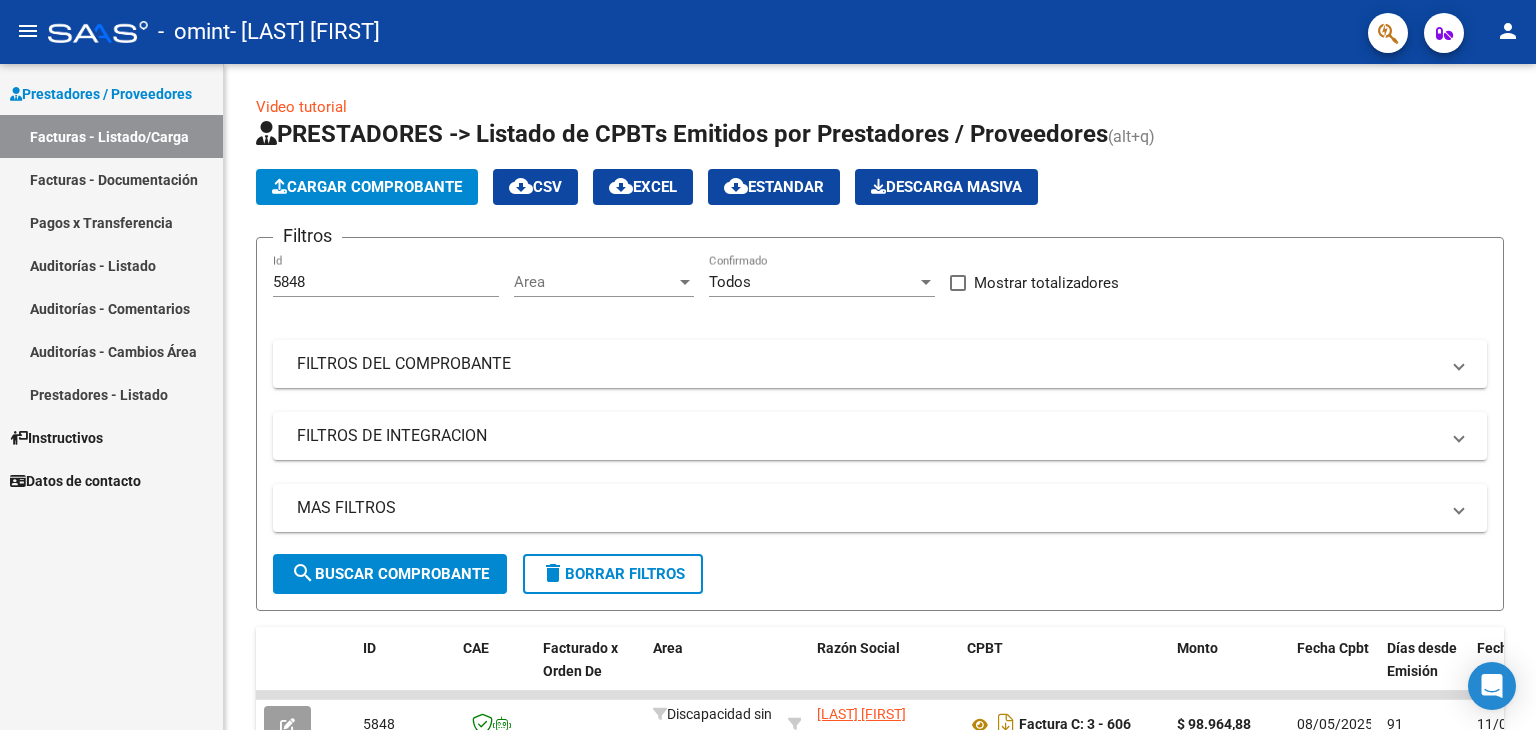 click on "Pagos x Transferencia" at bounding box center (111, 222) 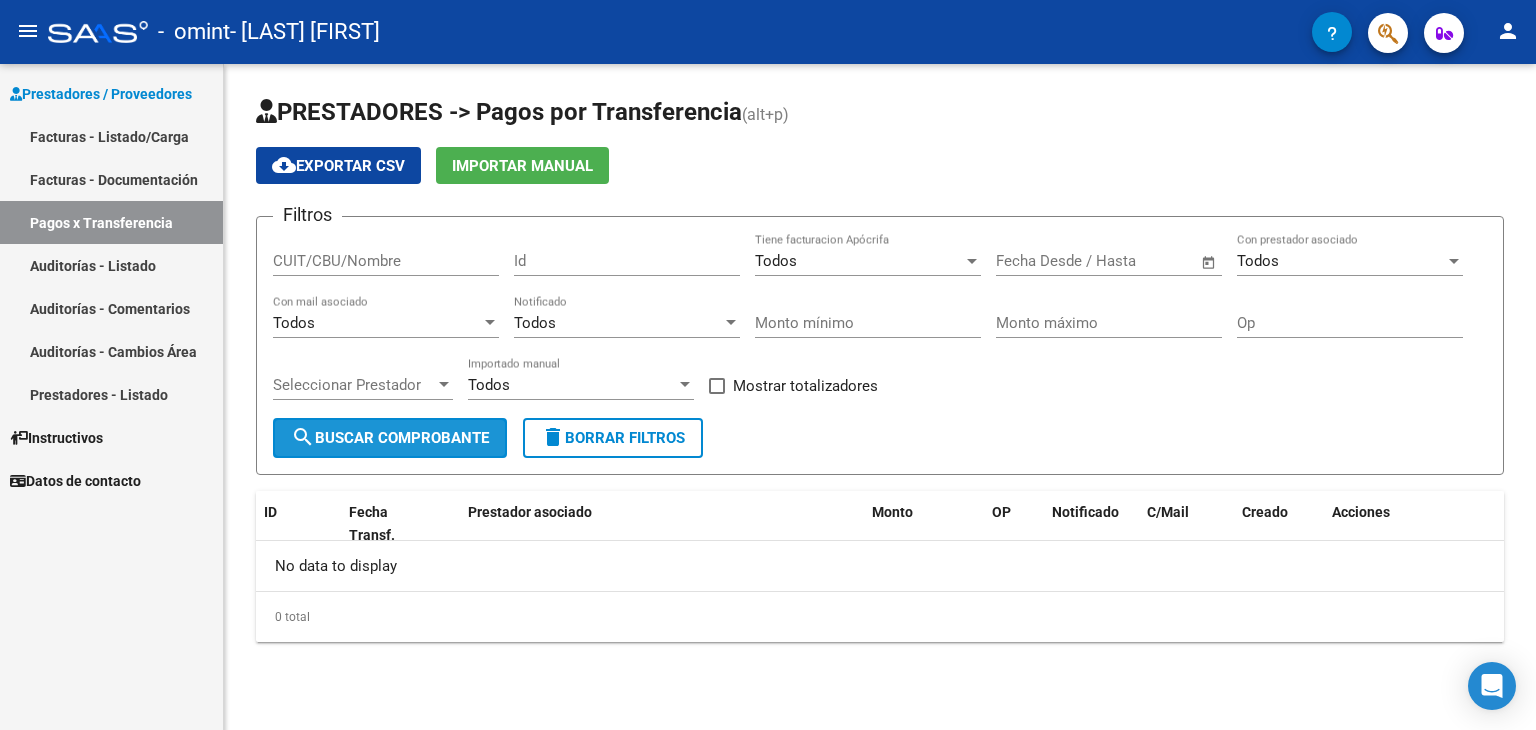click on "search  Buscar Comprobante" 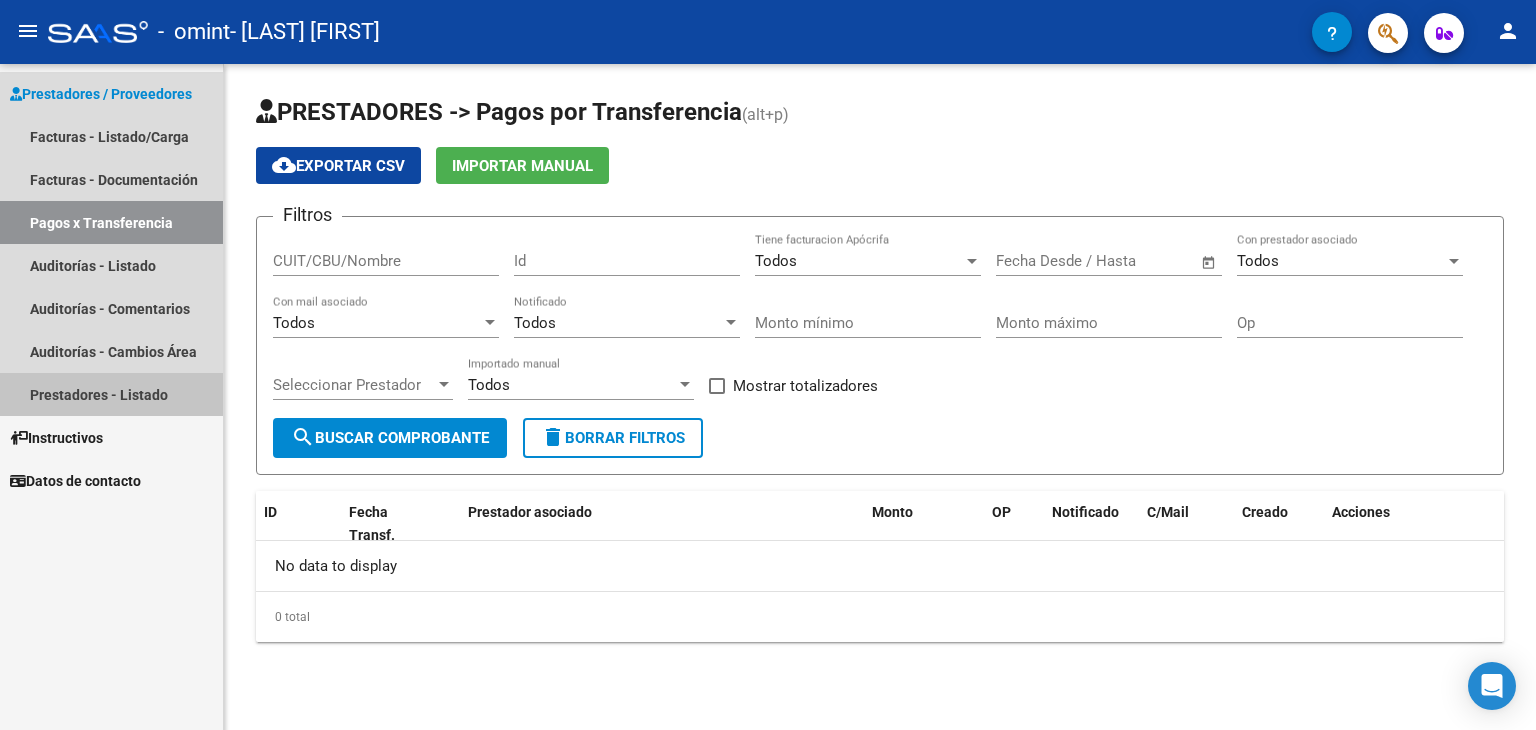 click on "Prestadores - Listado" at bounding box center [111, 394] 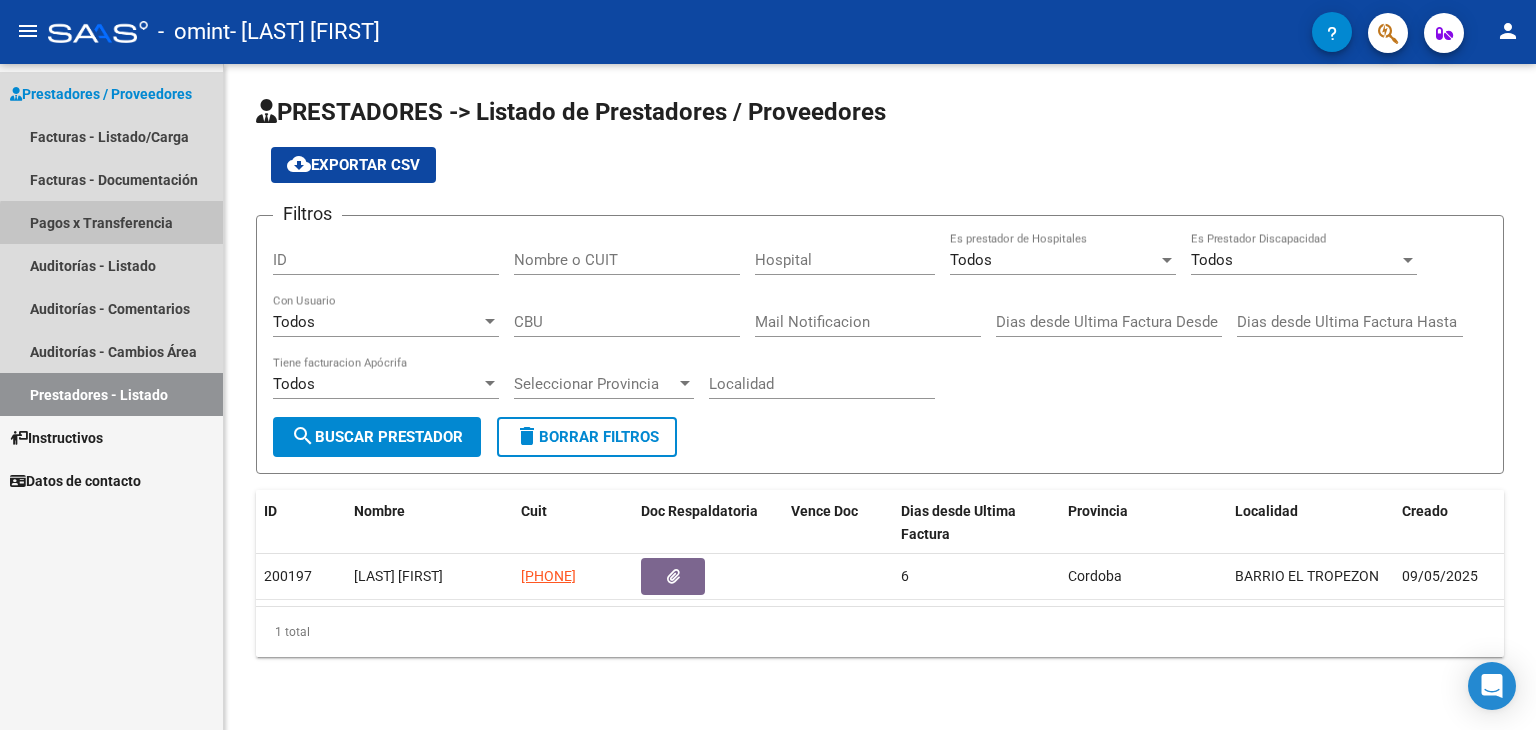 click on "Pagos x Transferencia" at bounding box center (111, 222) 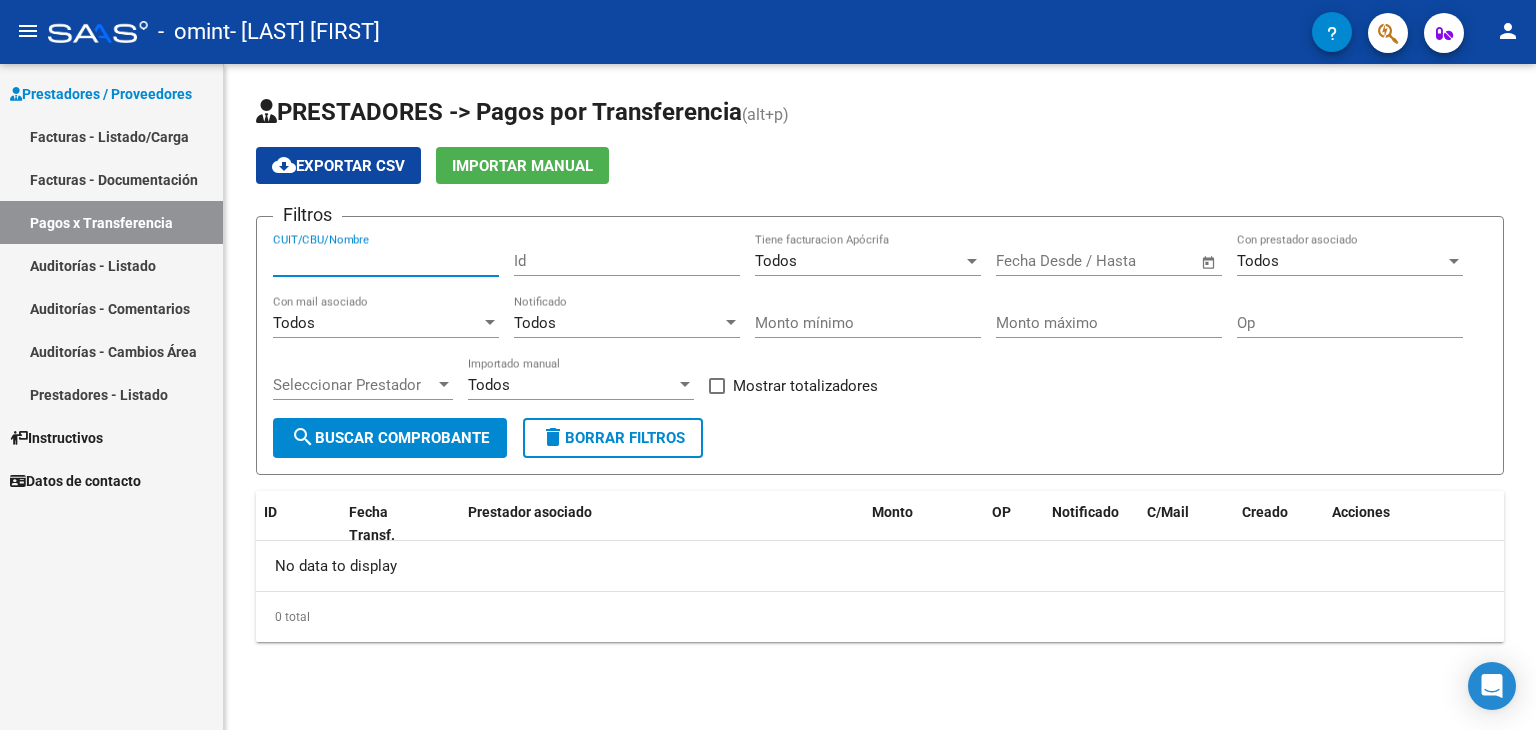 click on "CUIT/CBU/Nombre" at bounding box center [386, 261] 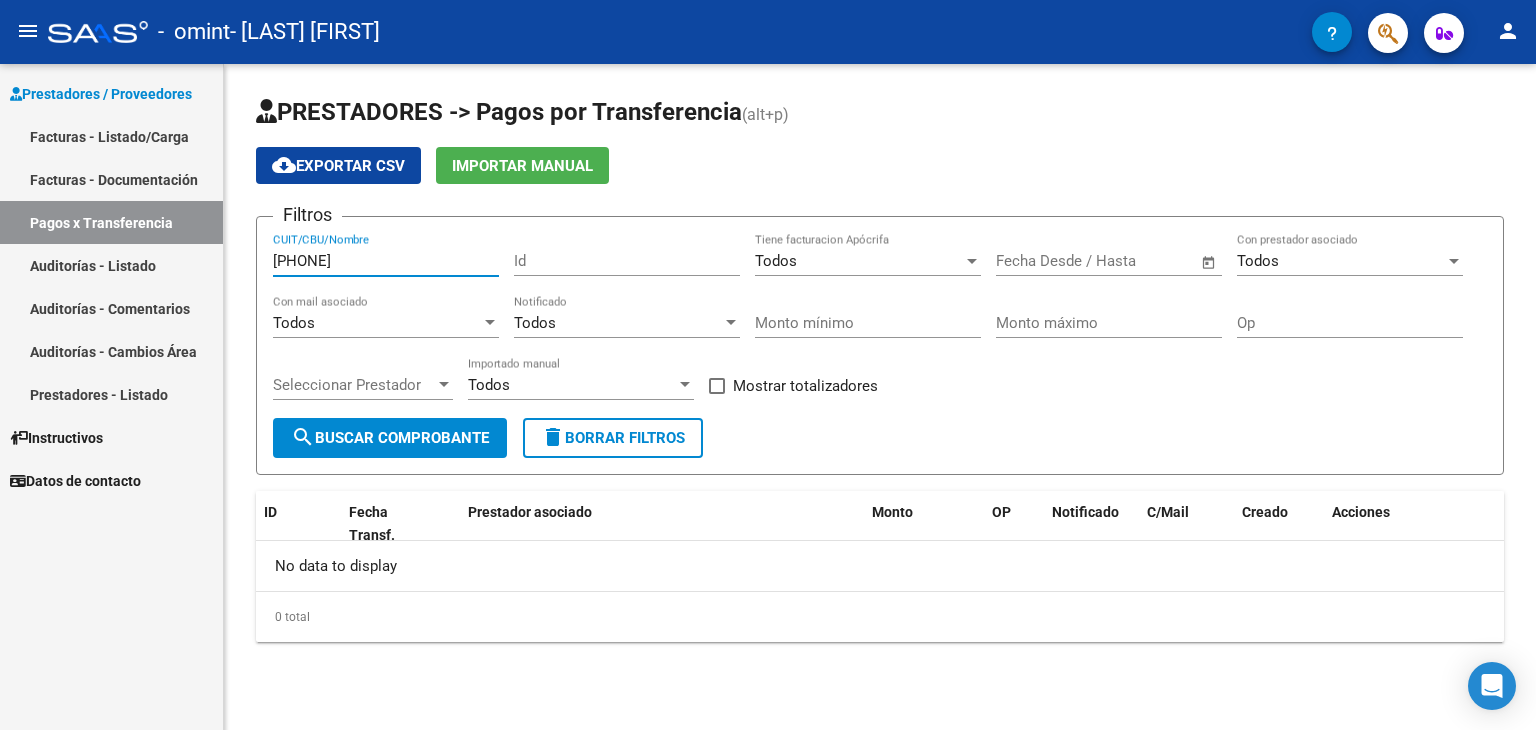 type on "[NUMBER]" 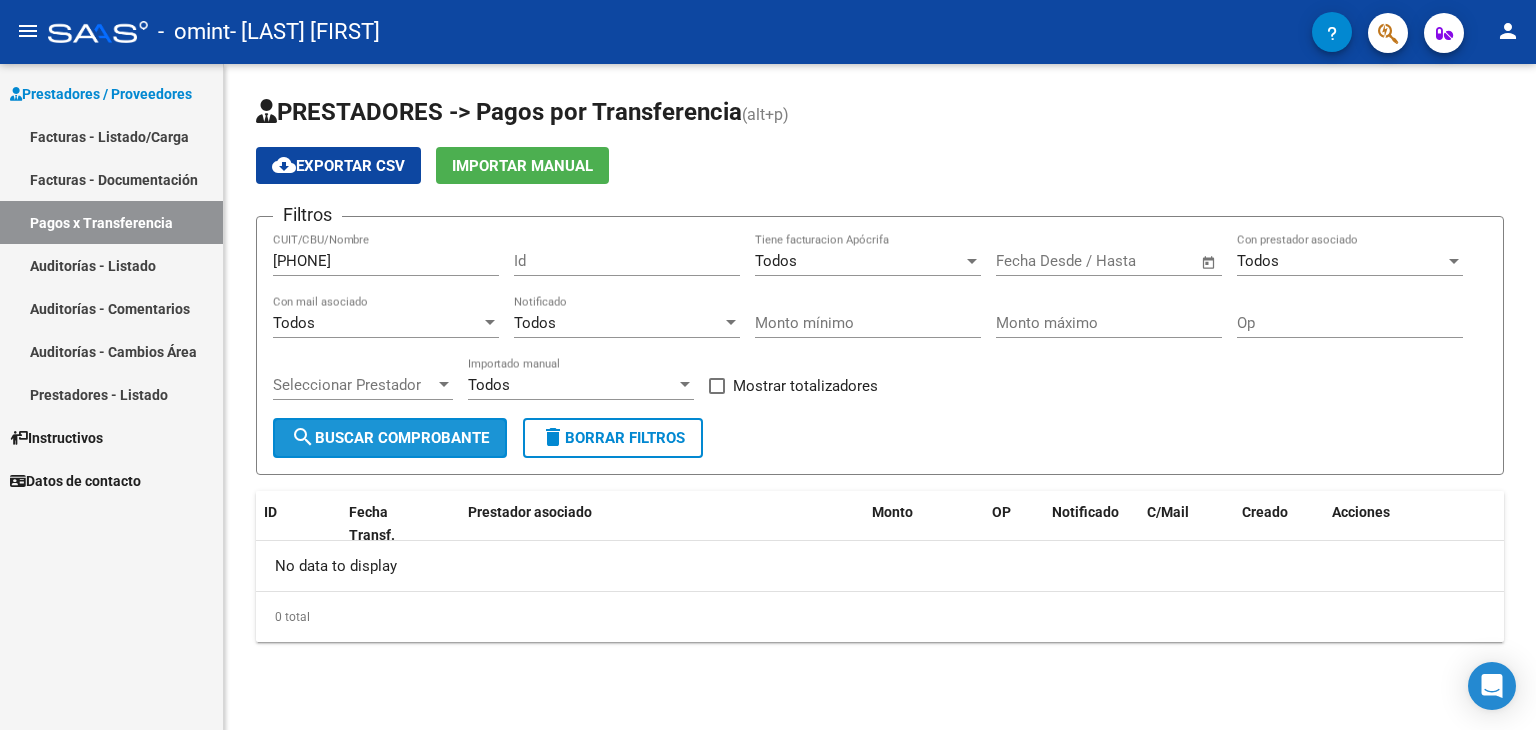 click on "search  Buscar Comprobante" 